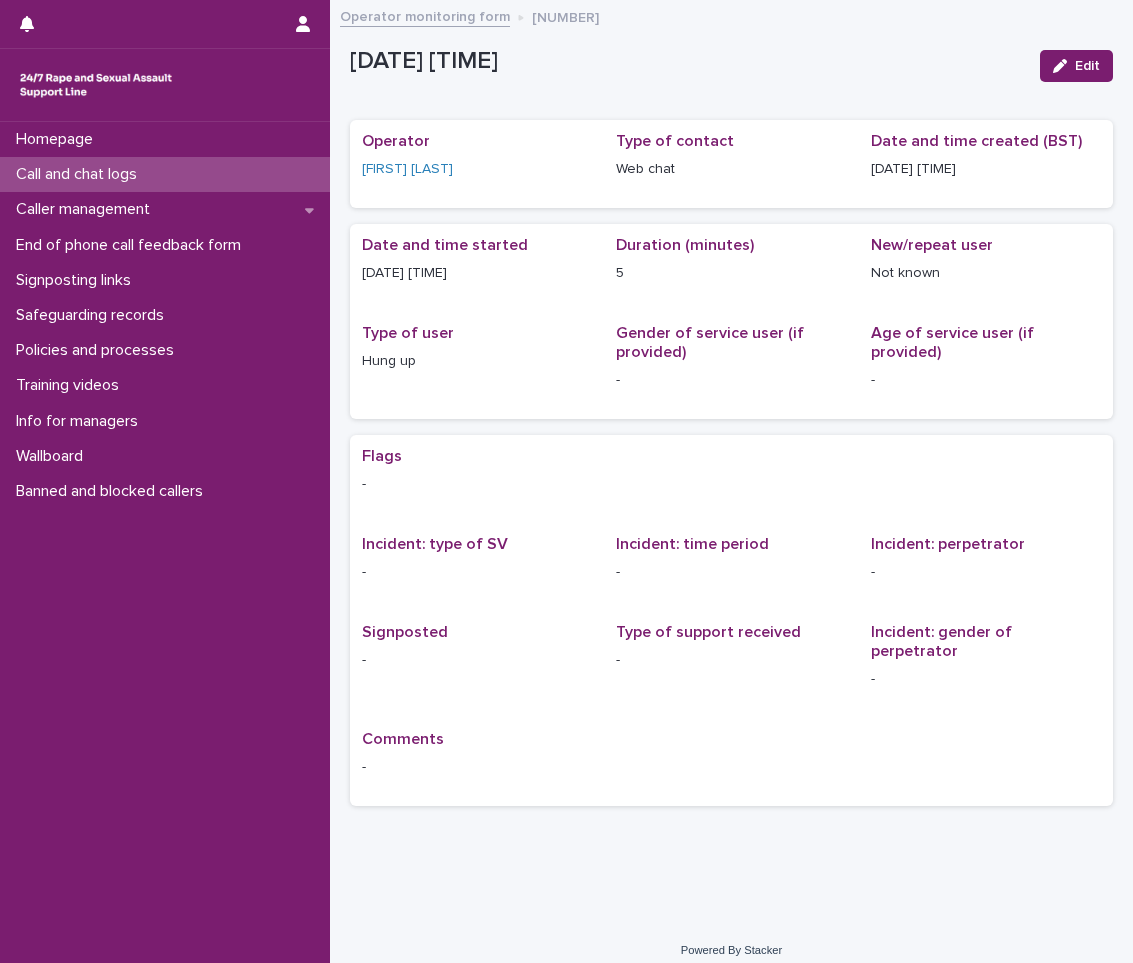 scroll, scrollTop: 0, scrollLeft: 0, axis: both 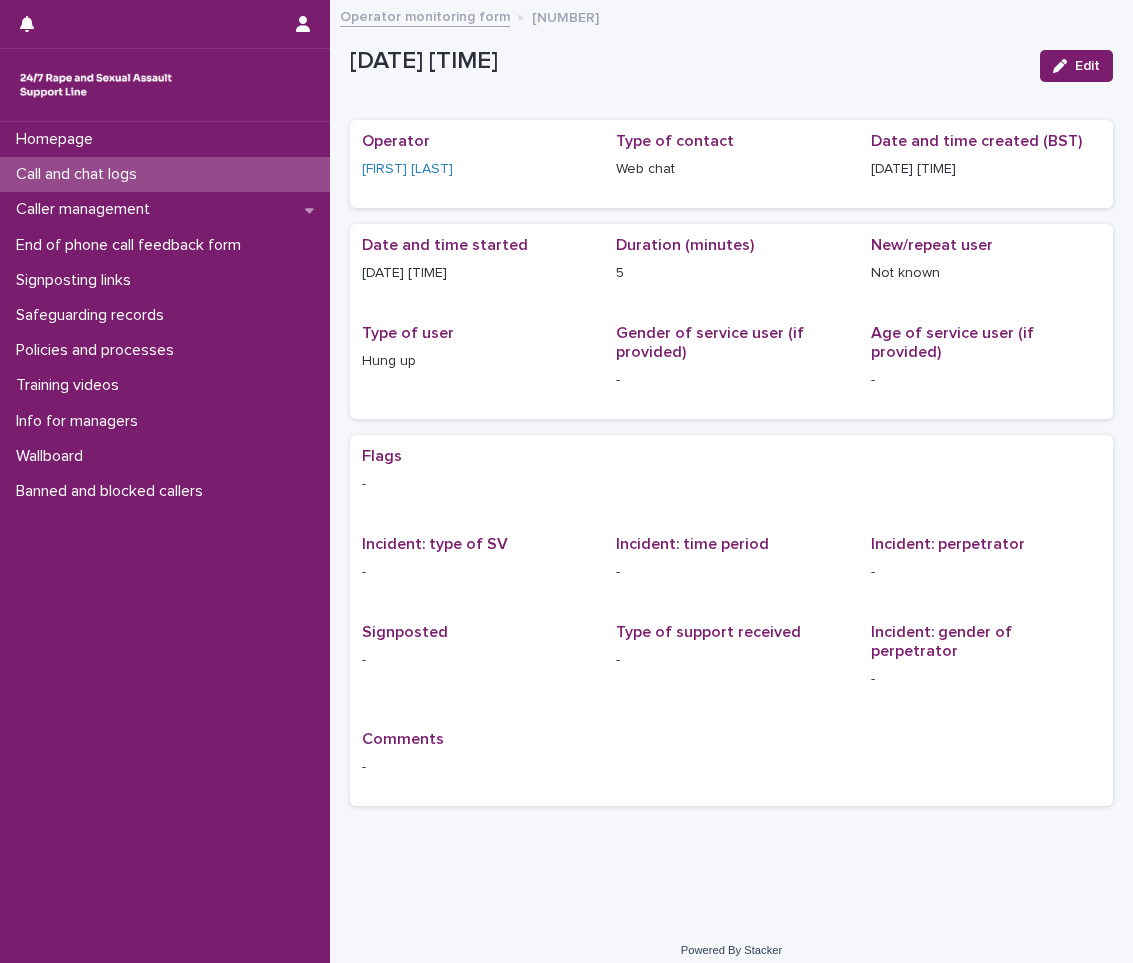 click on "Call and chat logs" at bounding box center [80, 174] 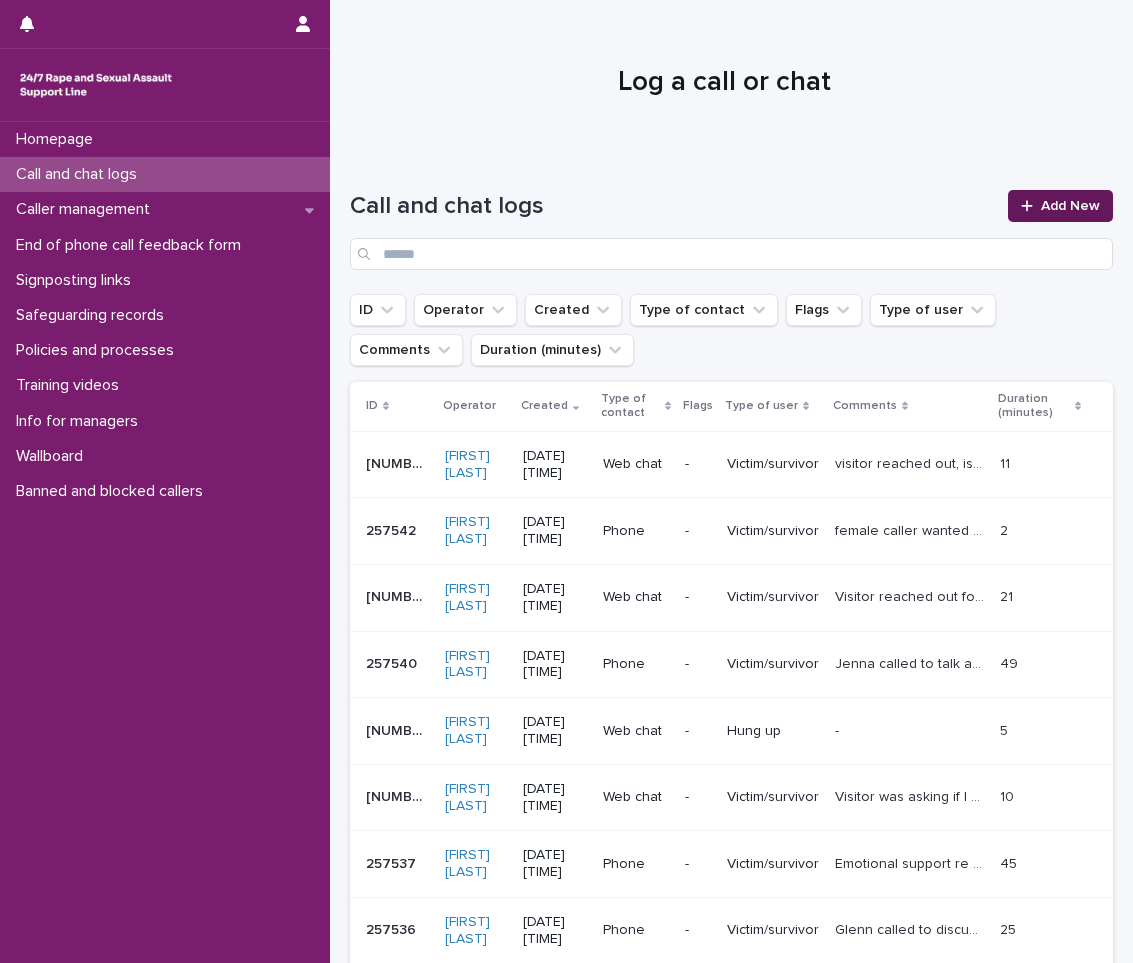 click on "Add New" at bounding box center (1060, 206) 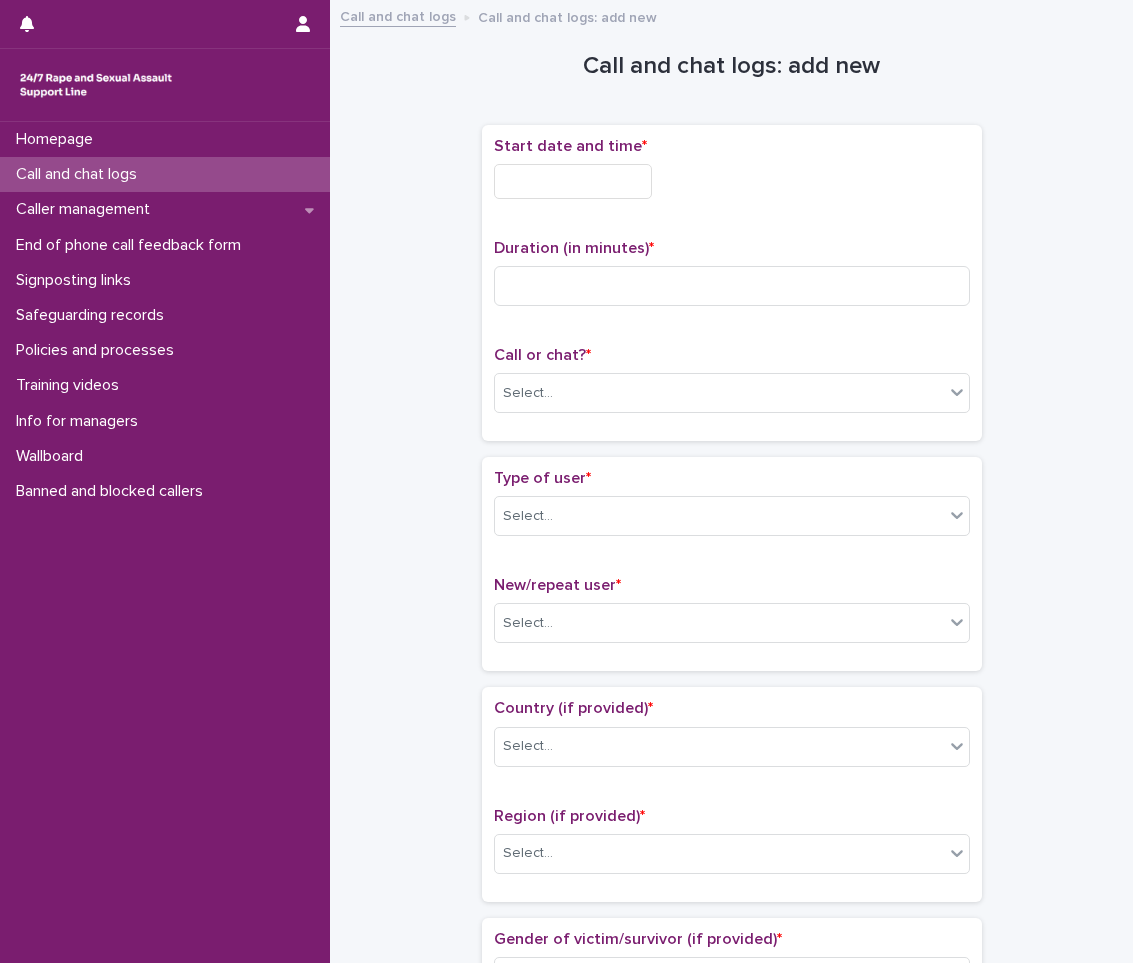 click at bounding box center [573, 181] 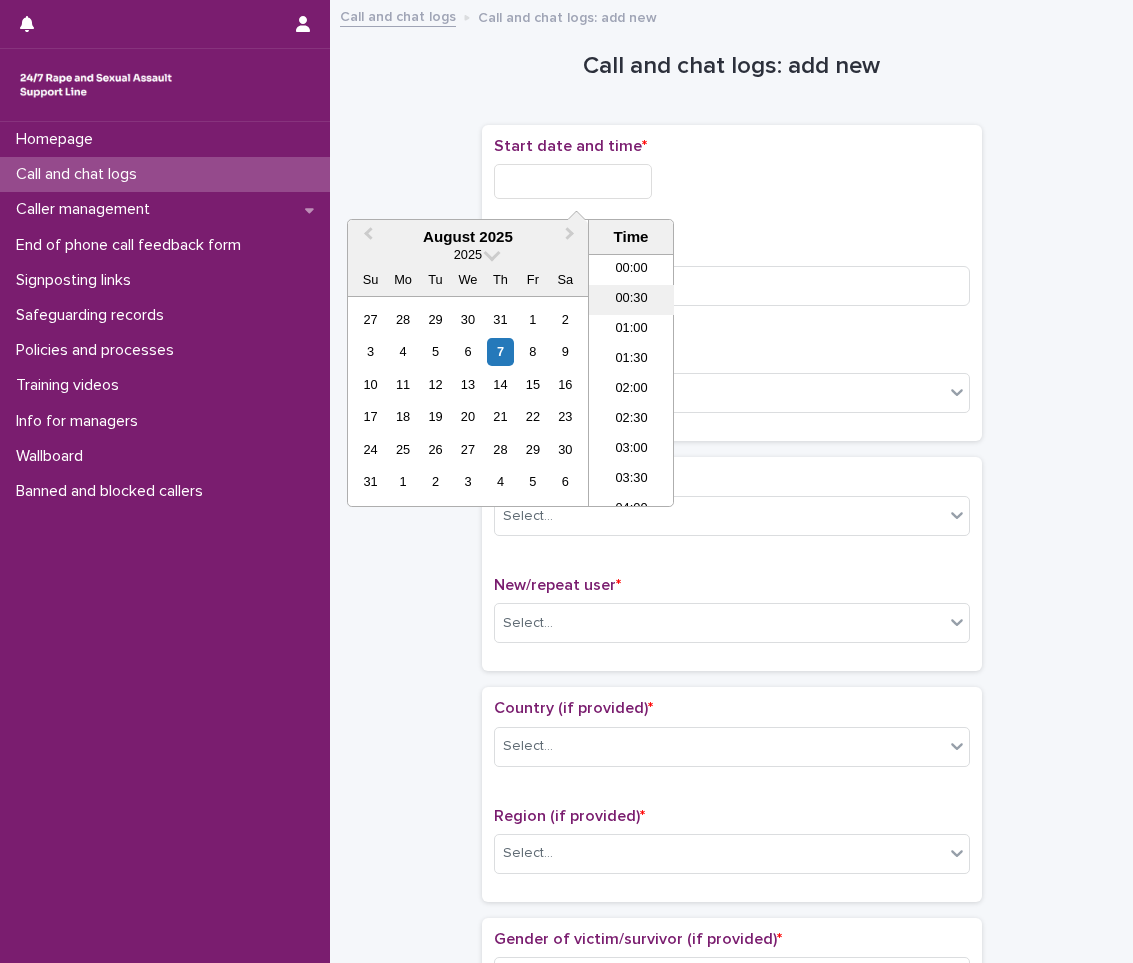 click on "00:30" at bounding box center [631, 300] 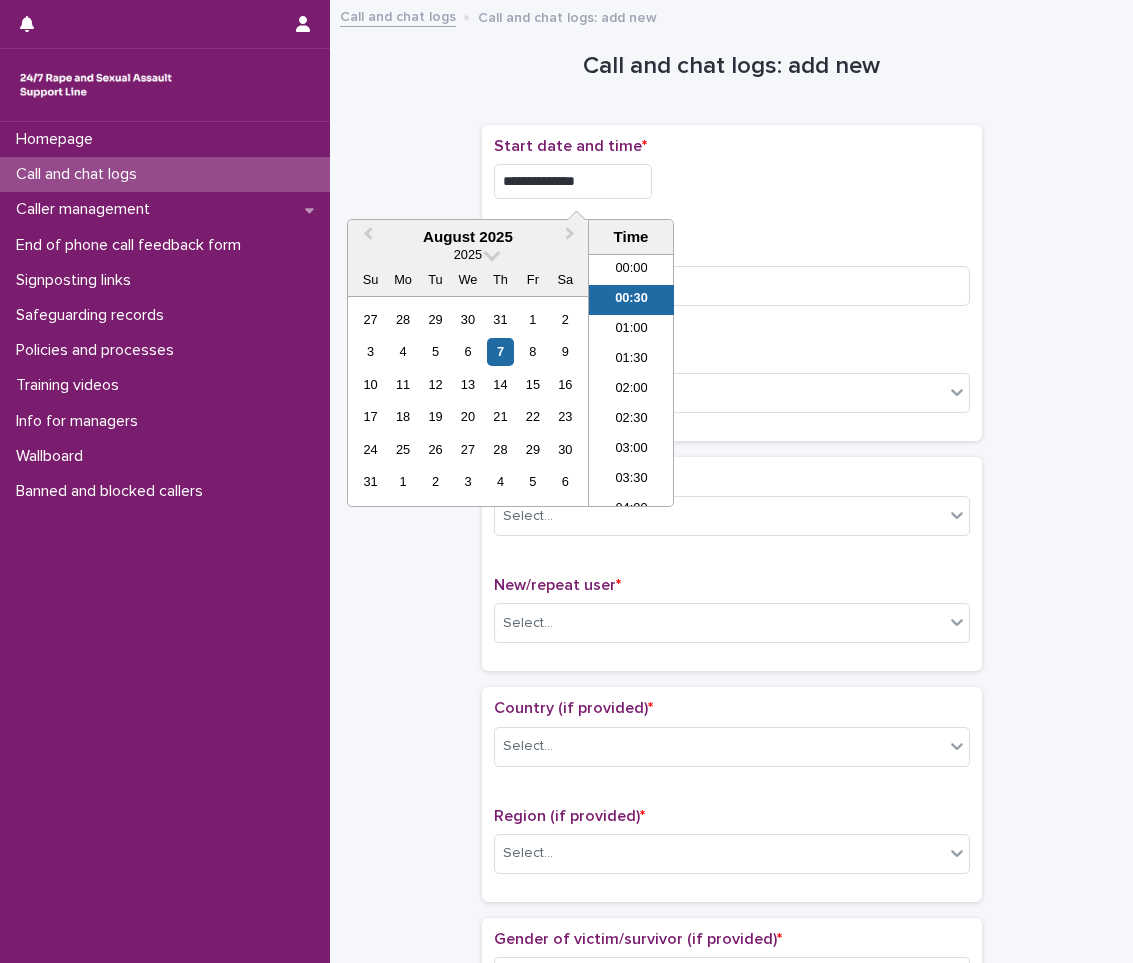 click on "**********" at bounding box center (573, 181) 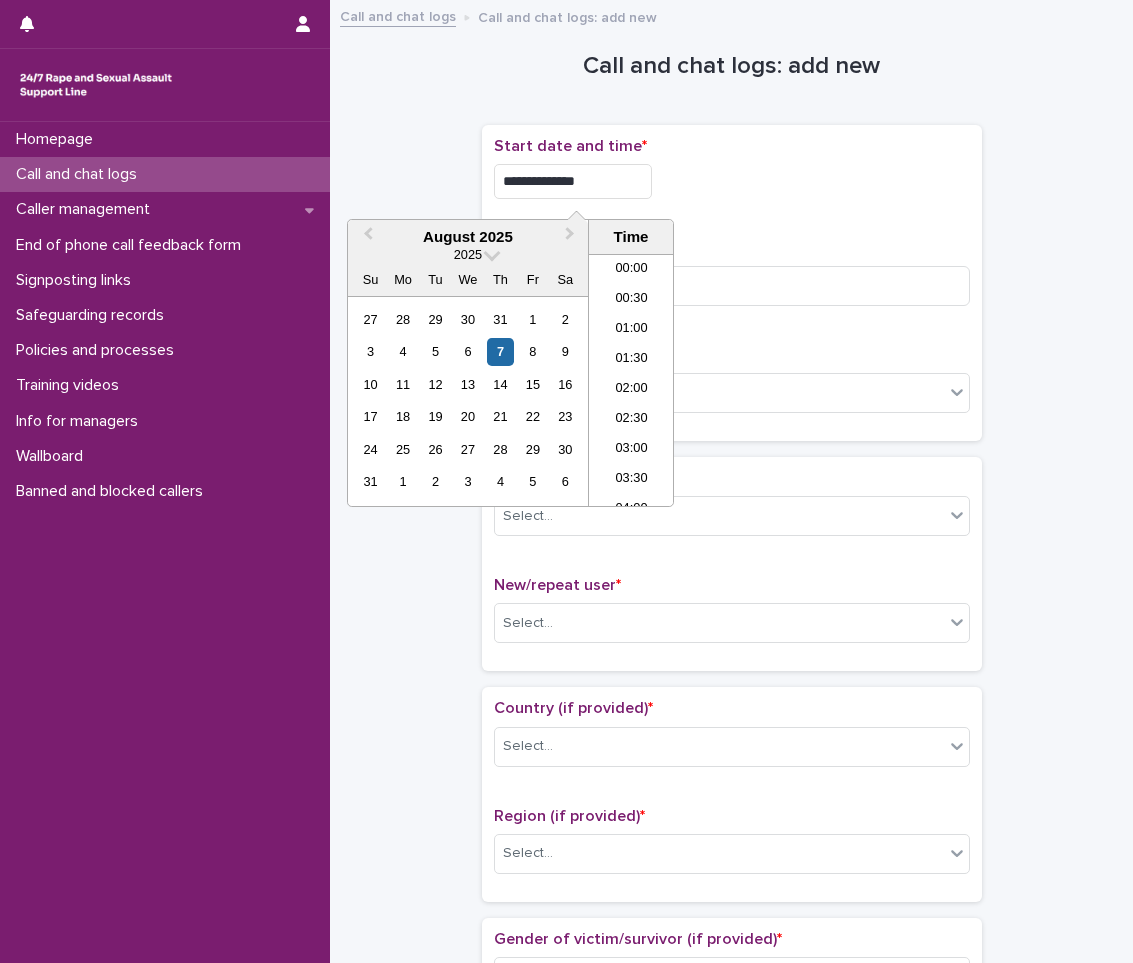 type on "**********" 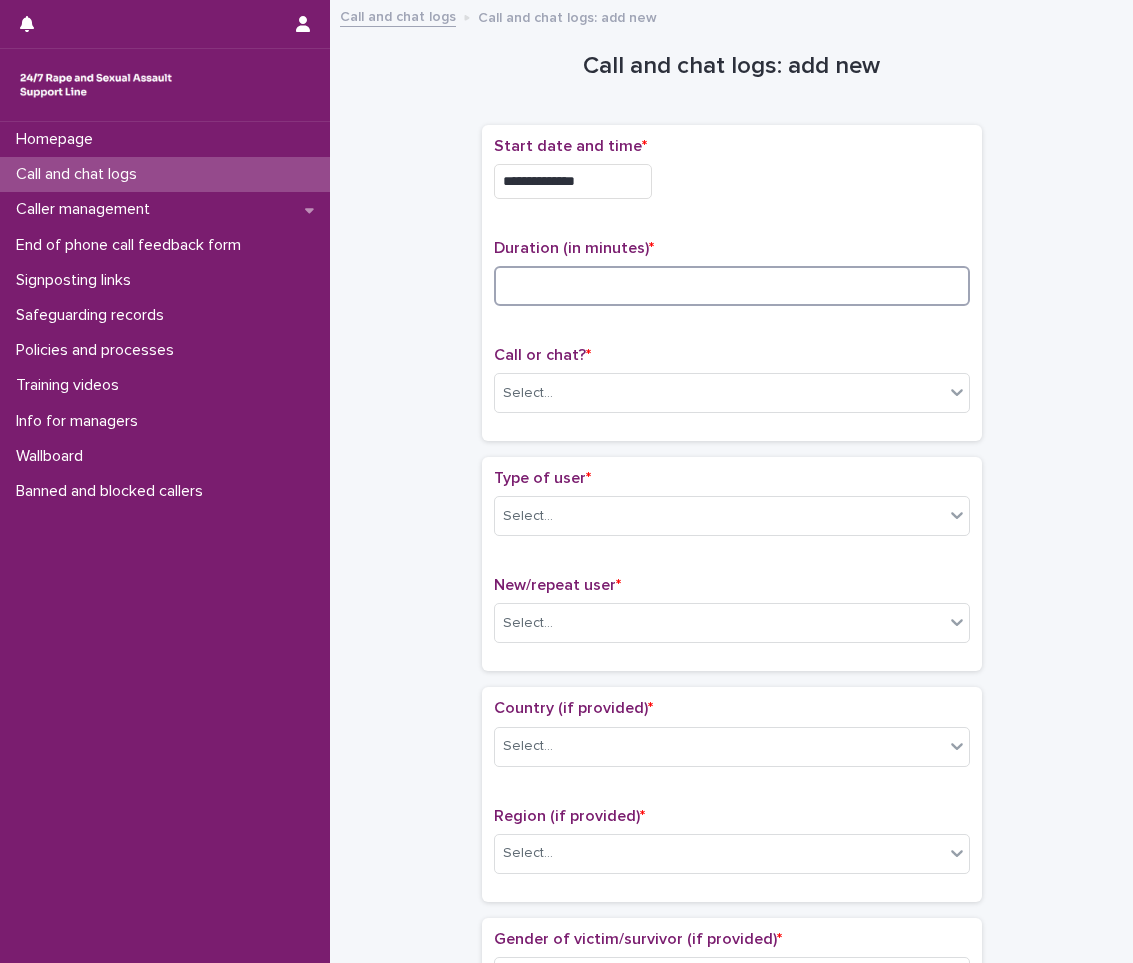 click at bounding box center (732, 286) 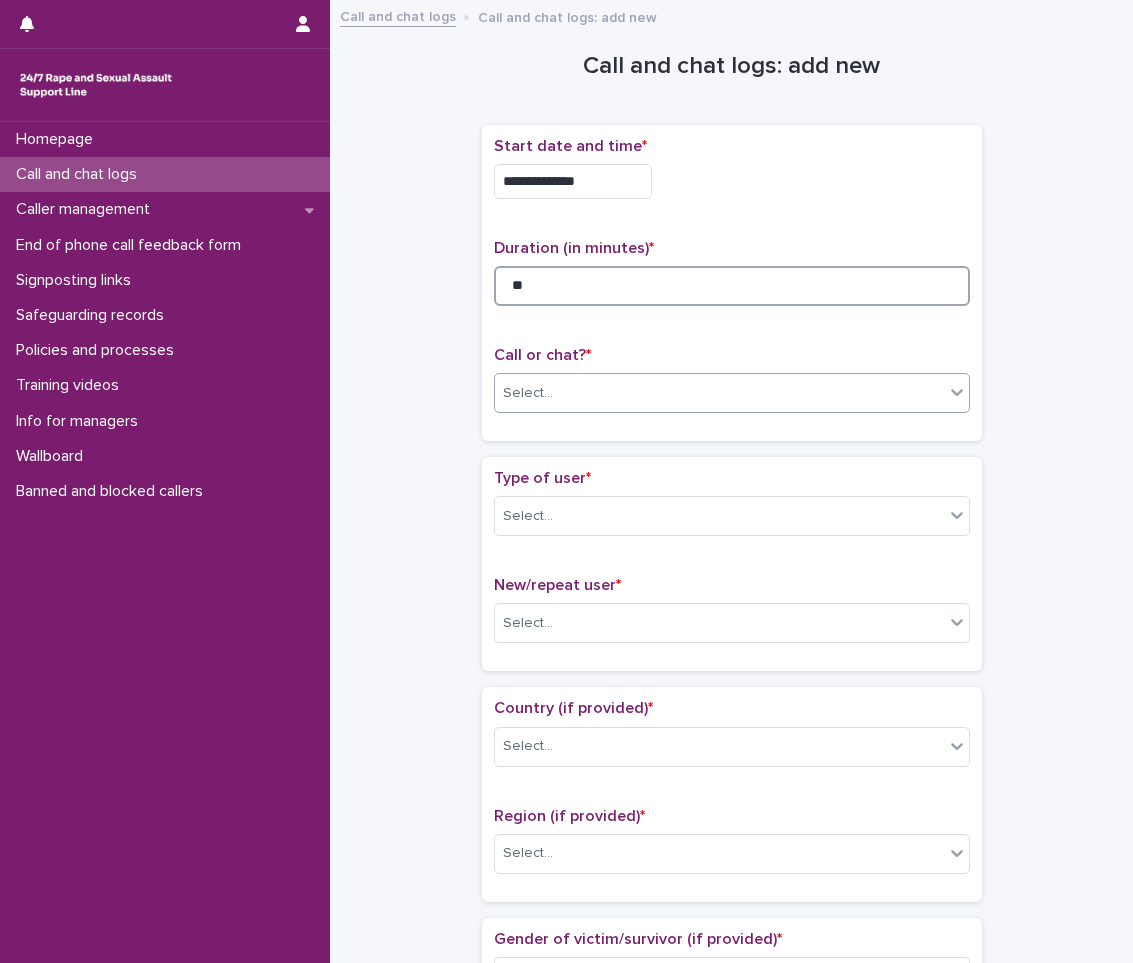 type on "**" 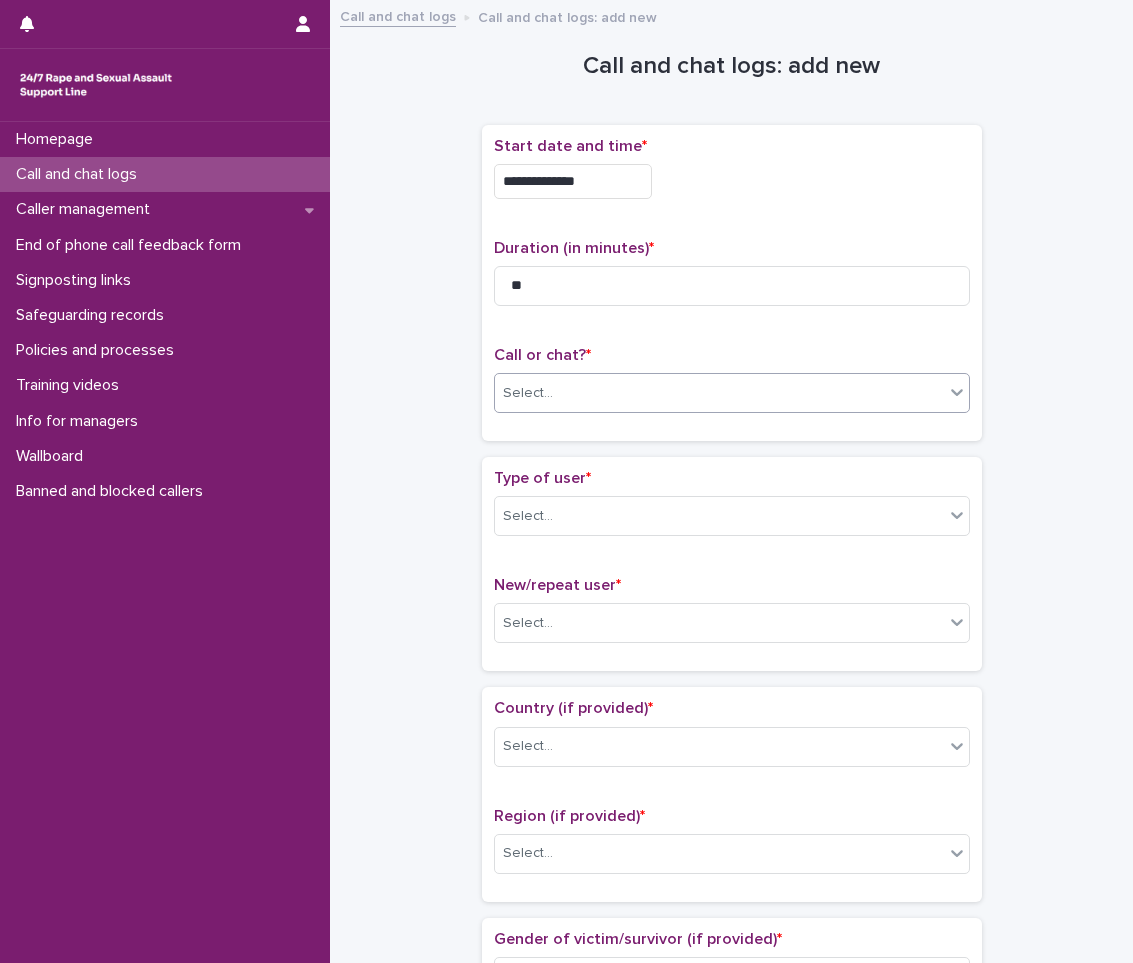 click on "Select..." at bounding box center (719, 393) 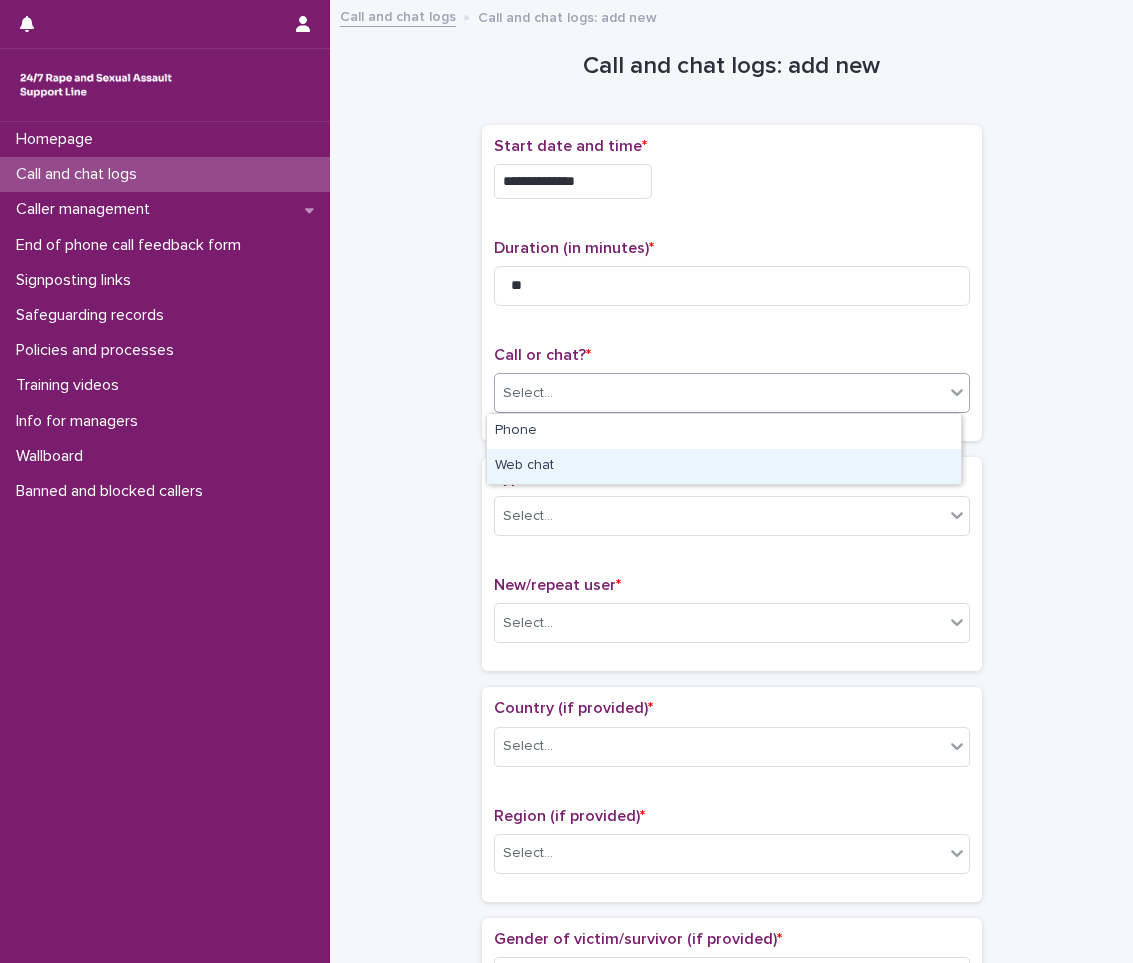 click on "Web chat" at bounding box center [724, 466] 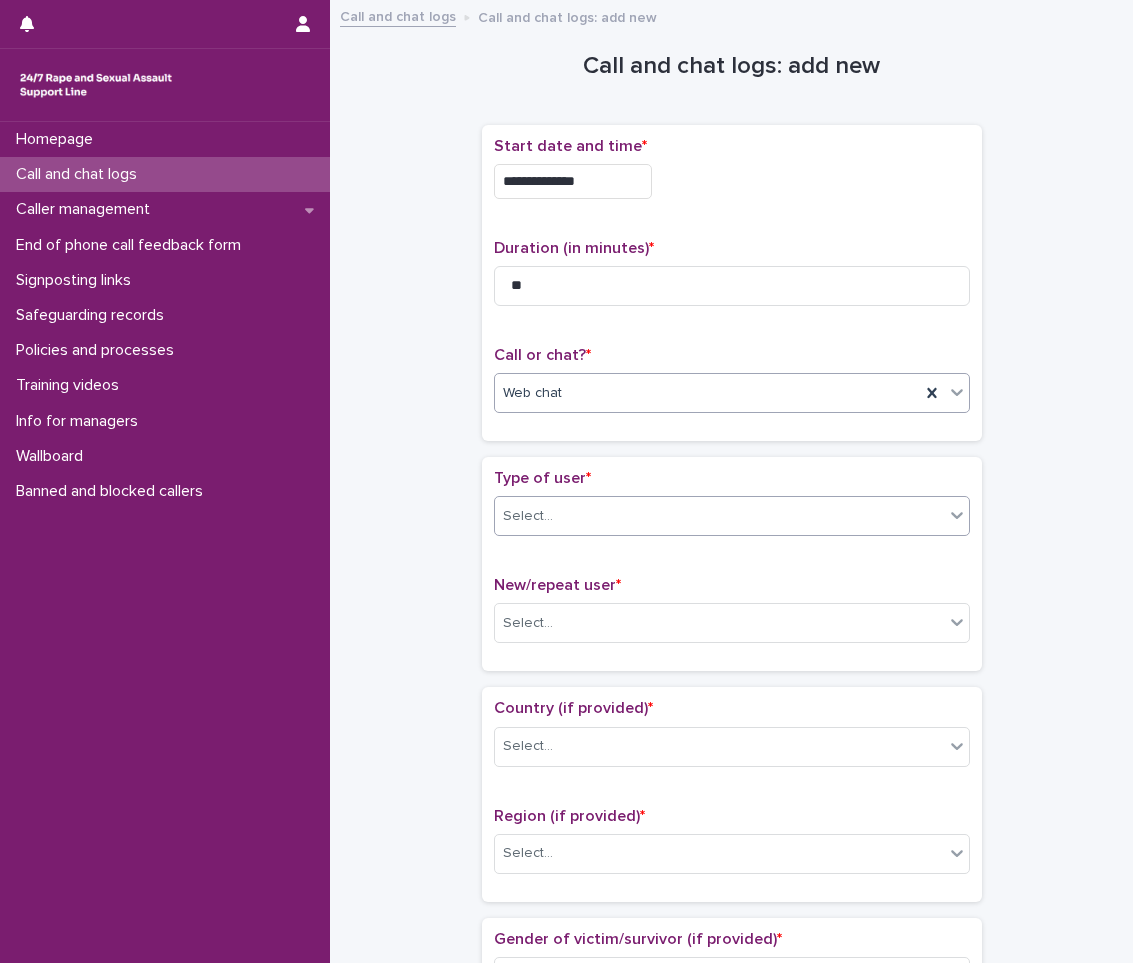 click on "Select..." at bounding box center (719, 516) 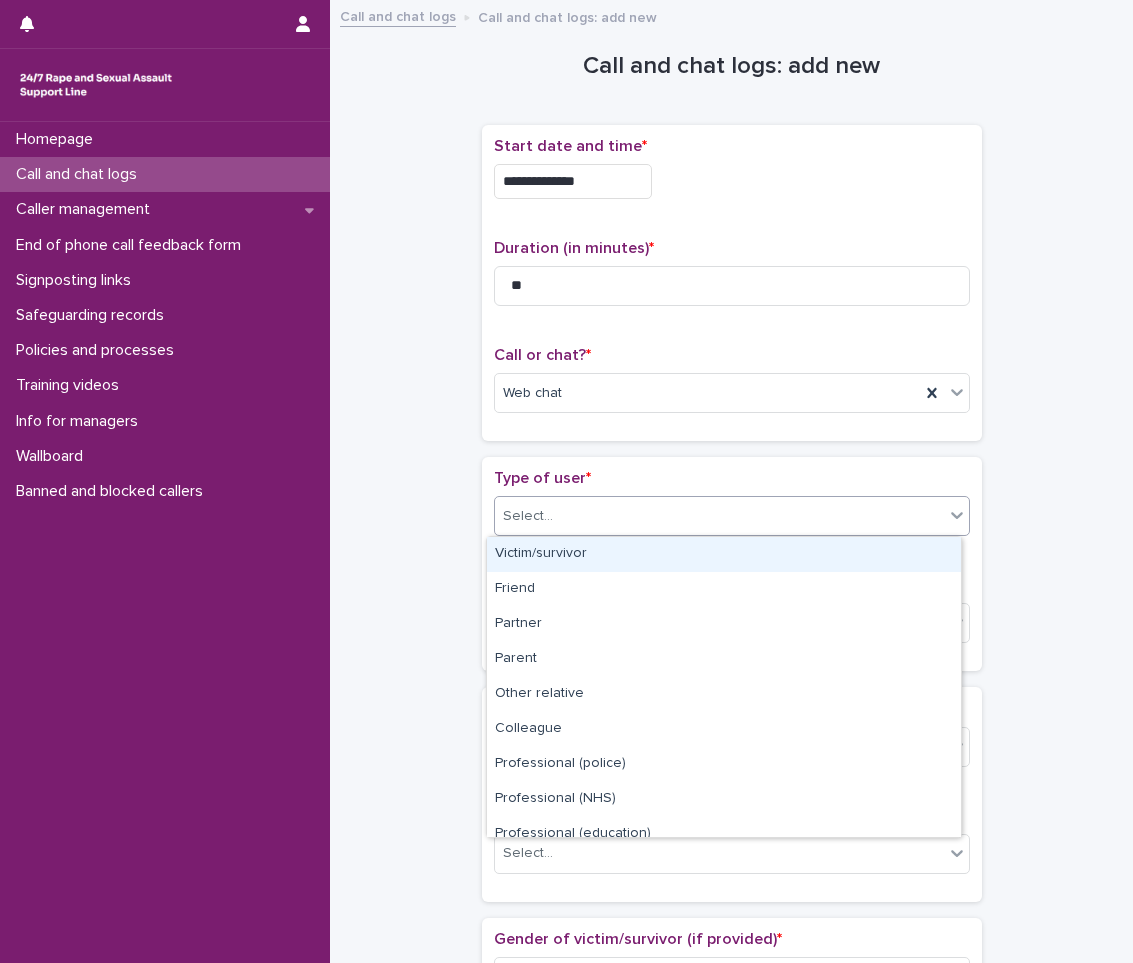 click on "Victim/survivor" at bounding box center (724, 554) 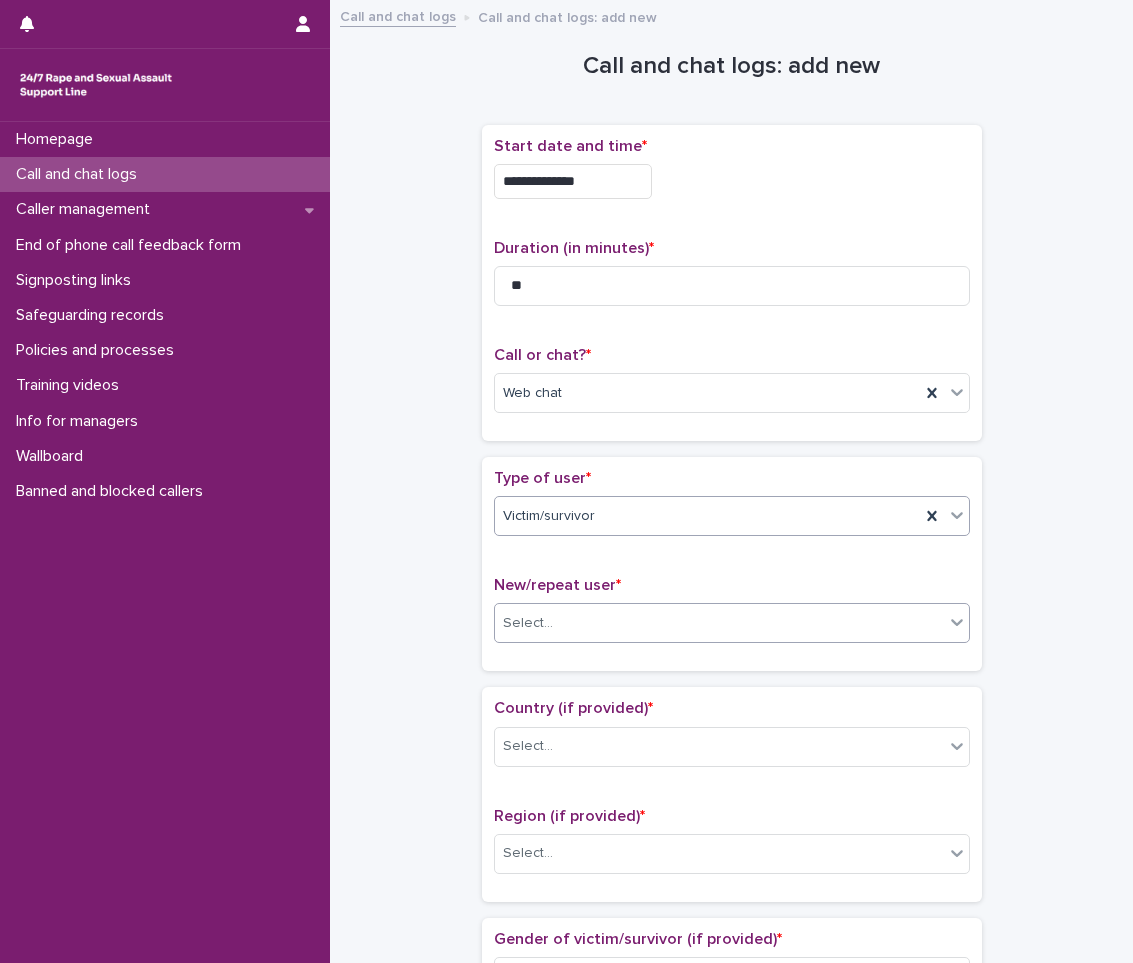 click on "Select..." at bounding box center (528, 623) 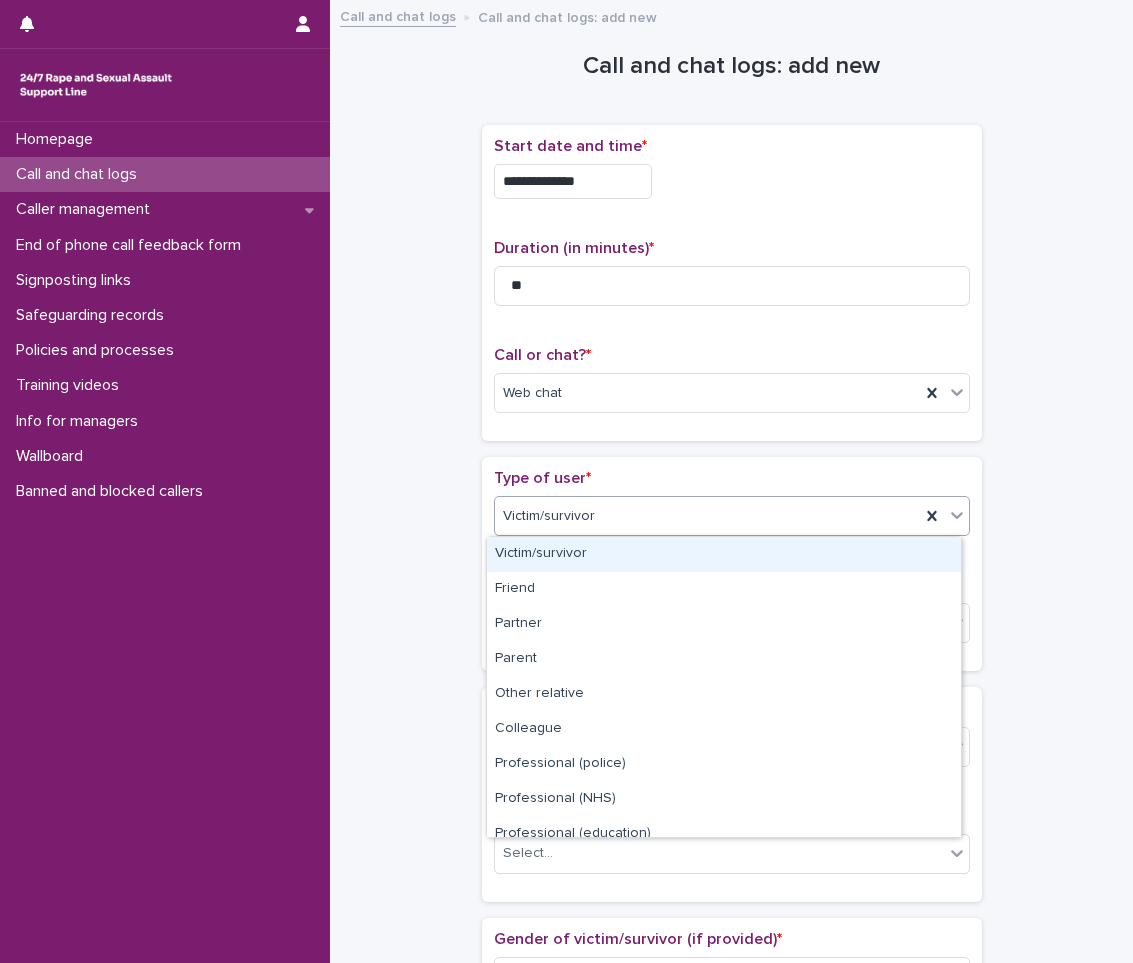 click at bounding box center (598, 516) 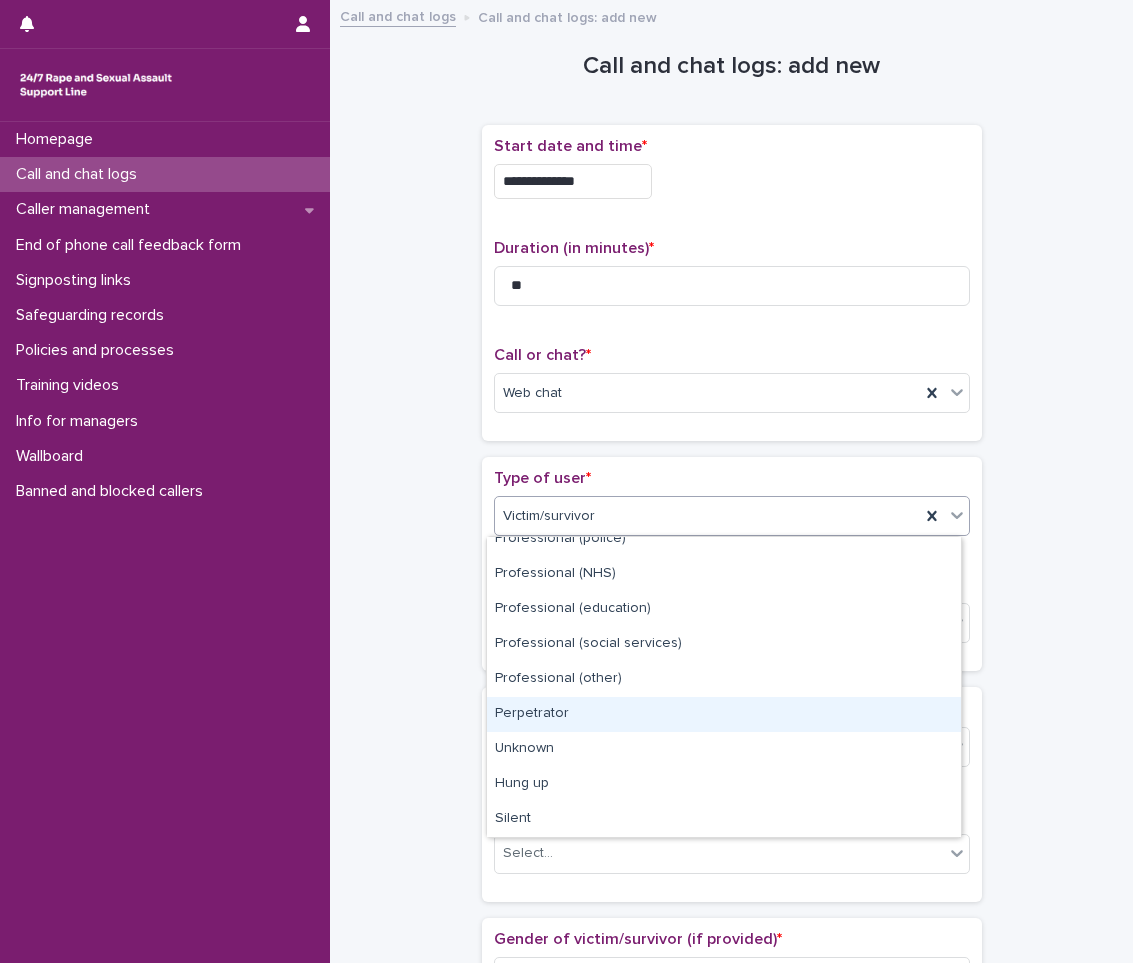 scroll, scrollTop: 0, scrollLeft: 0, axis: both 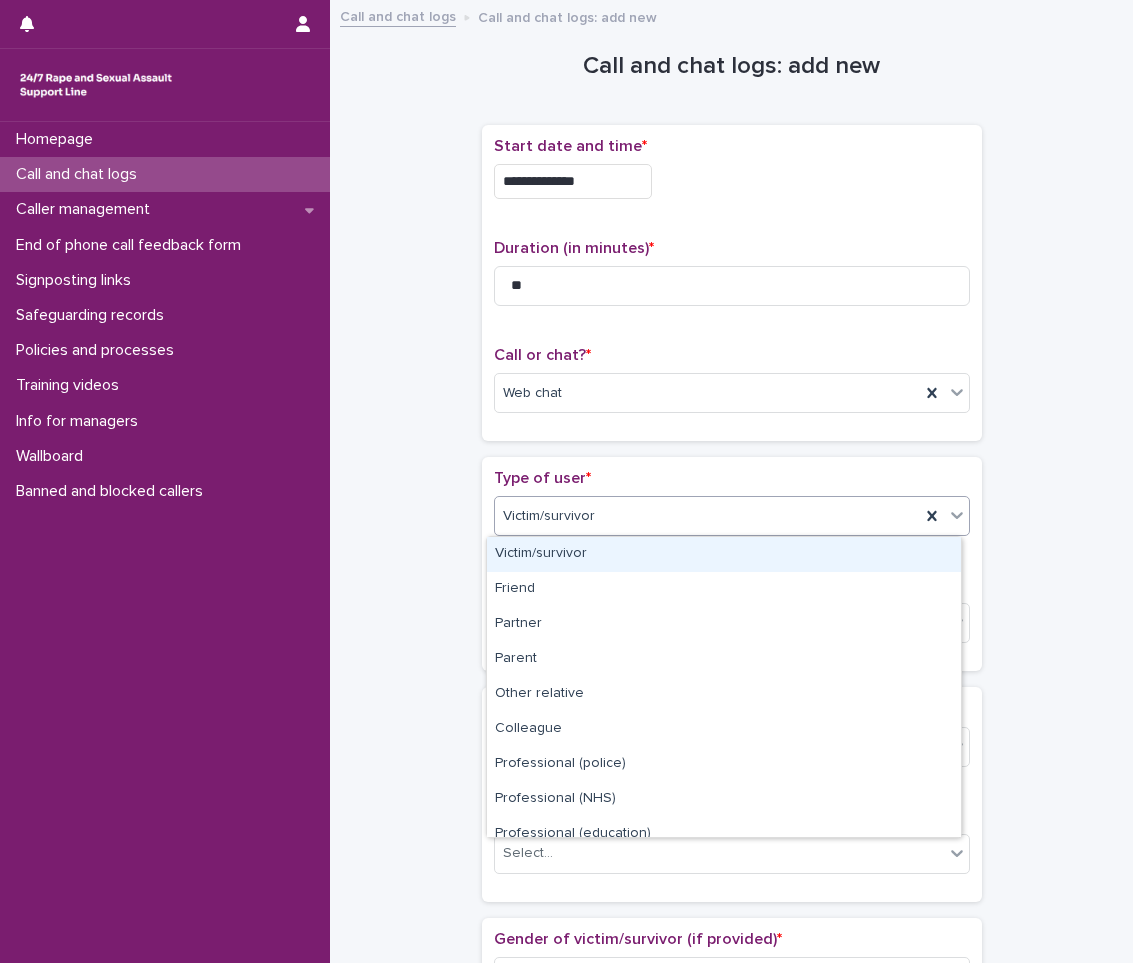 click on "Victim/survivor" at bounding box center (724, 554) 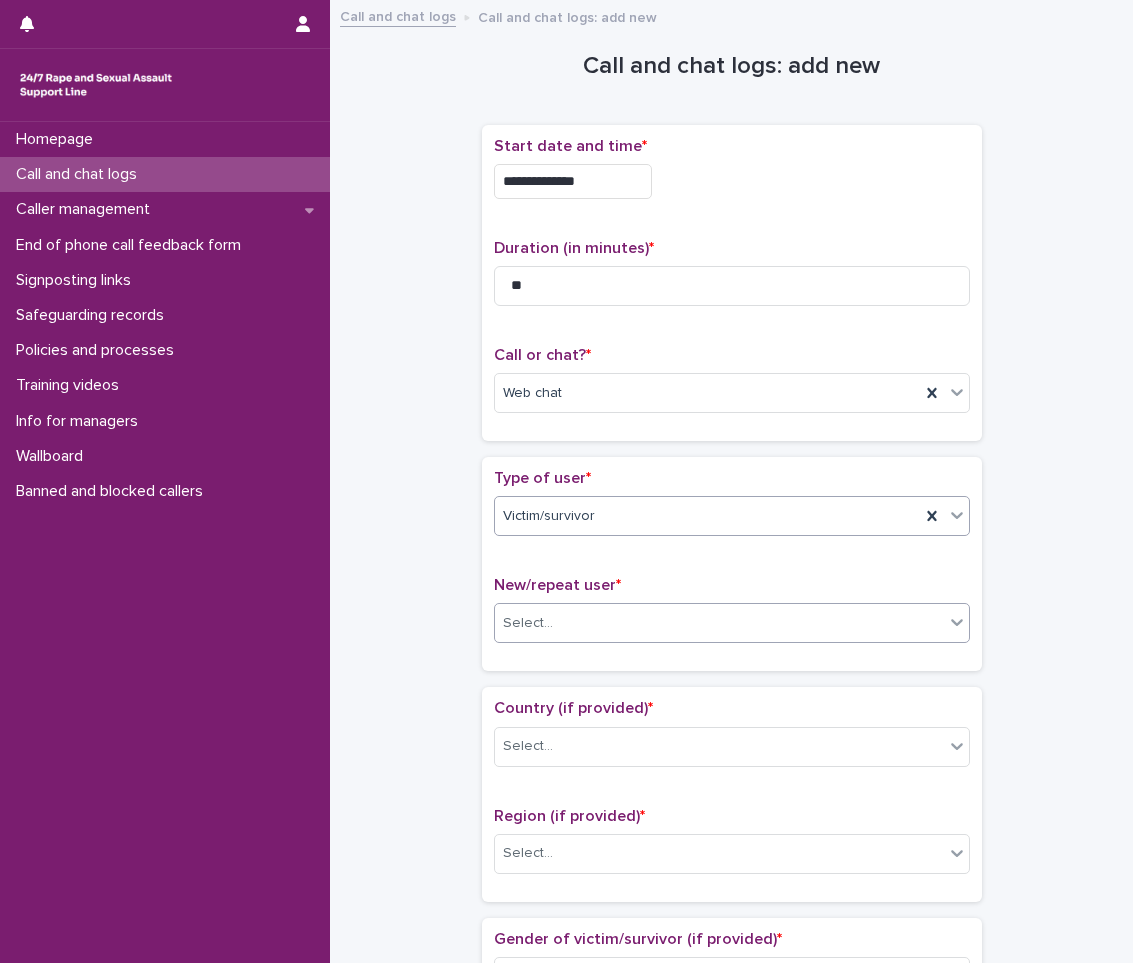 click on "Select..." at bounding box center (719, 623) 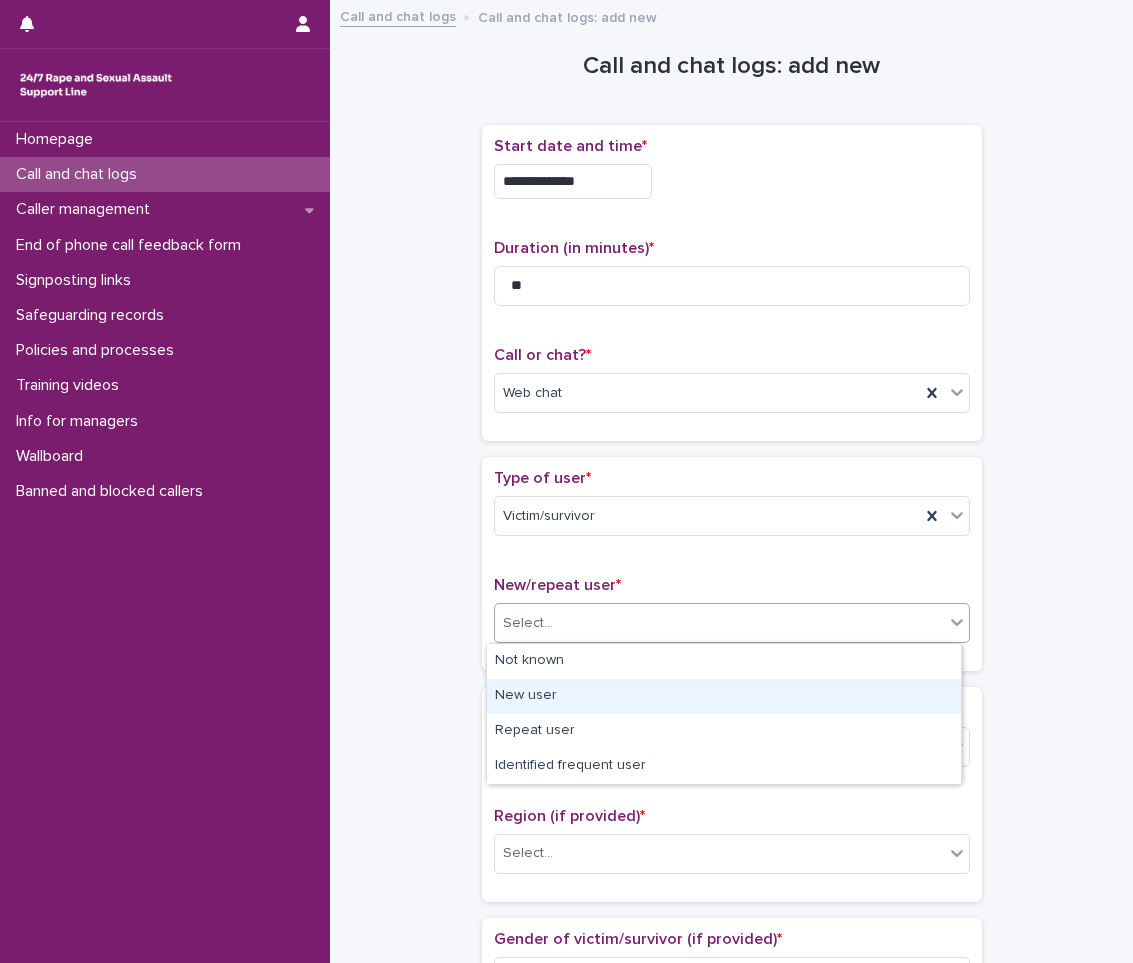 click on "New user" at bounding box center (724, 696) 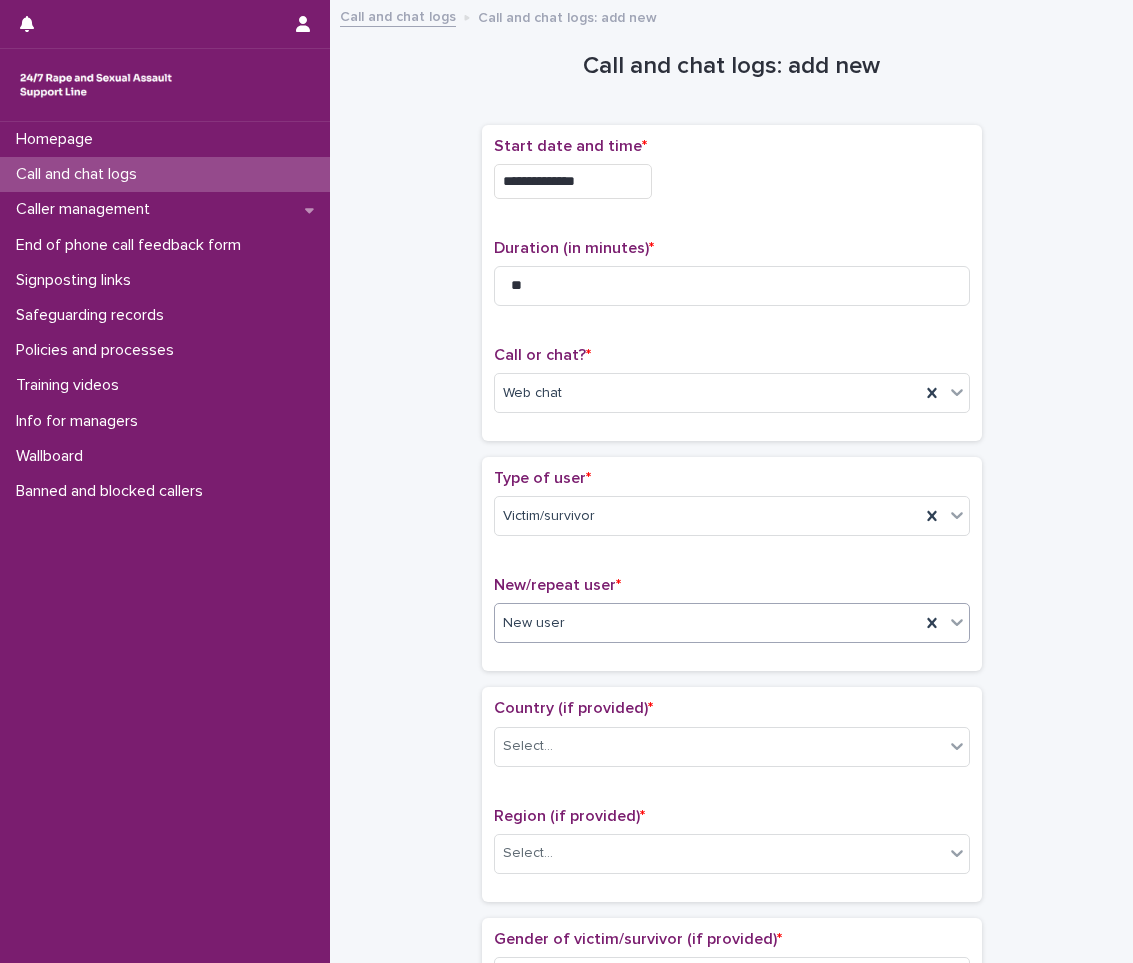 scroll, scrollTop: 200, scrollLeft: 0, axis: vertical 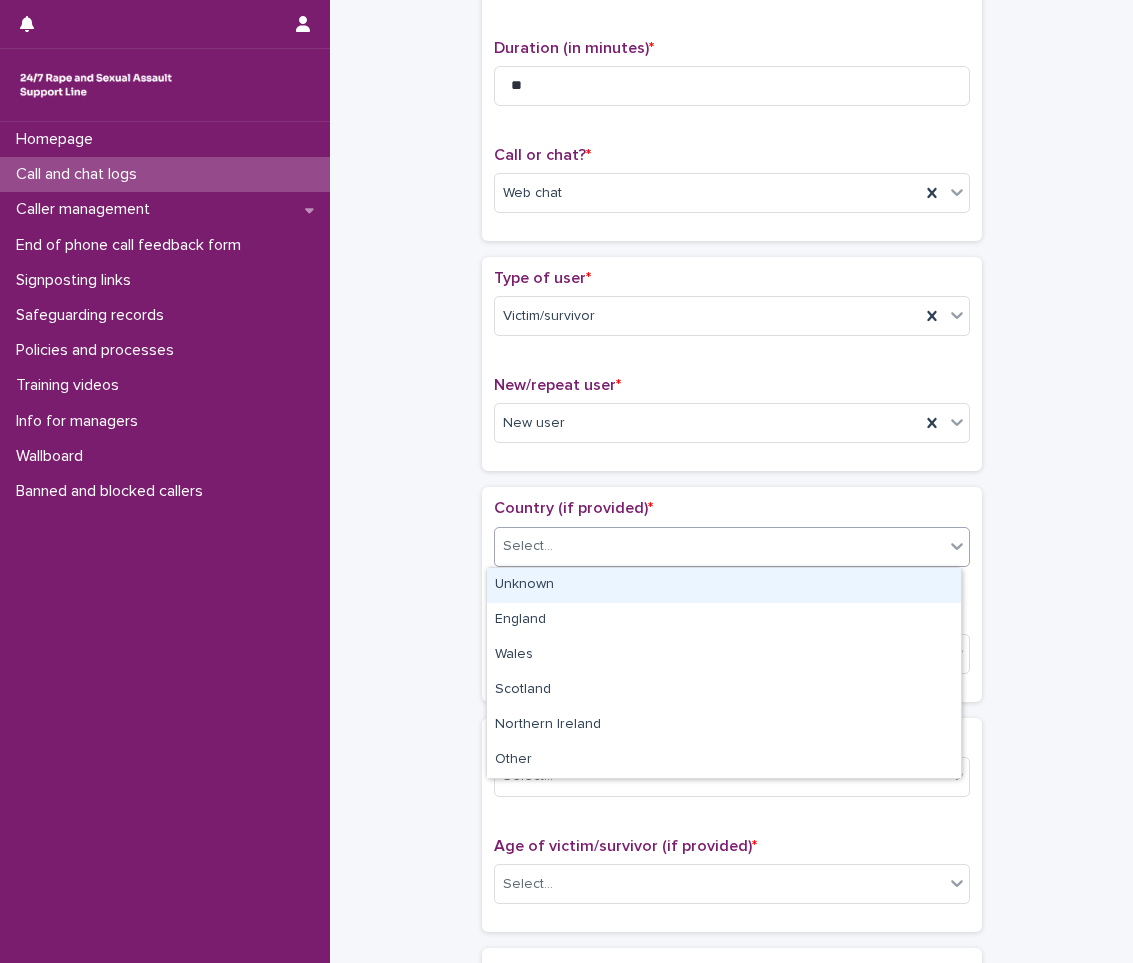 click on "Select..." at bounding box center (719, 546) 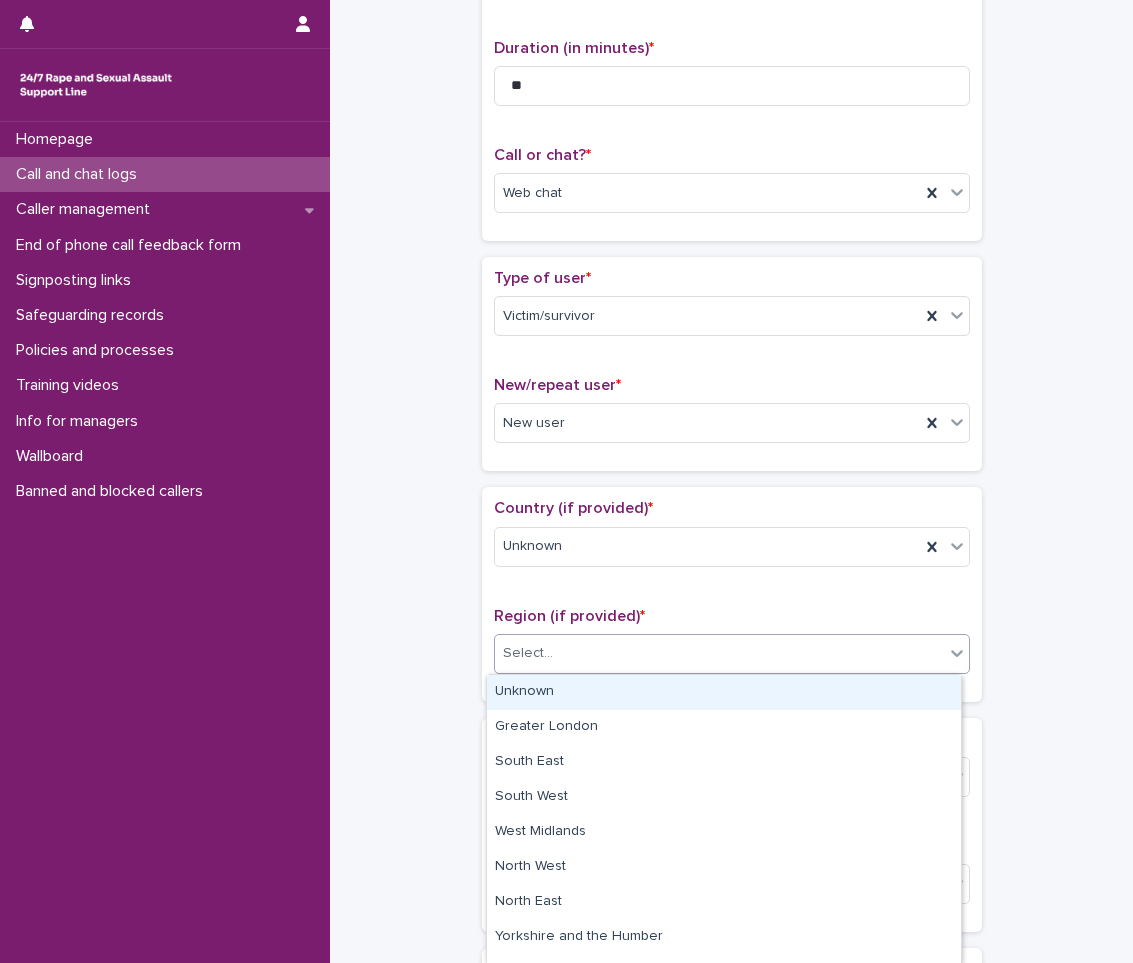 click on "Select..." at bounding box center (719, 653) 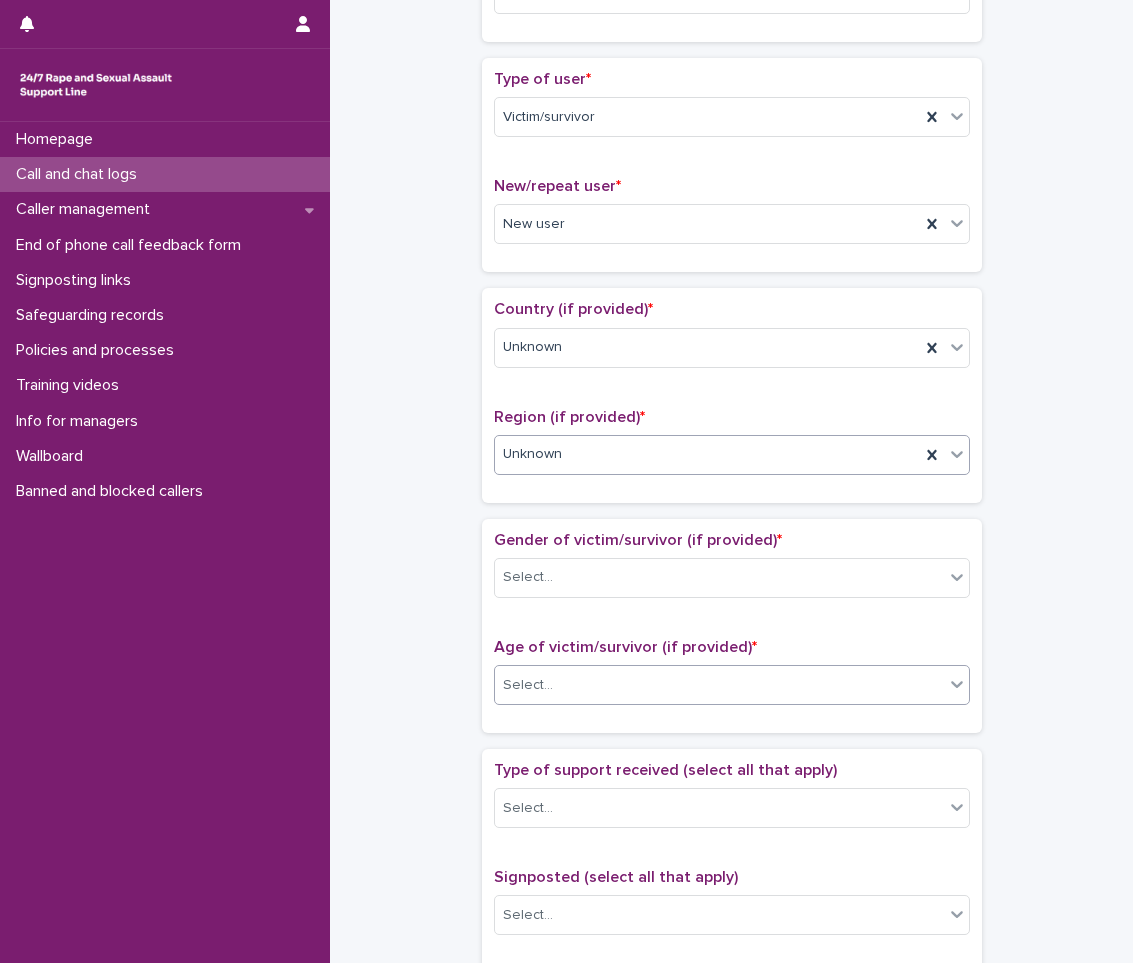 scroll, scrollTop: 400, scrollLeft: 0, axis: vertical 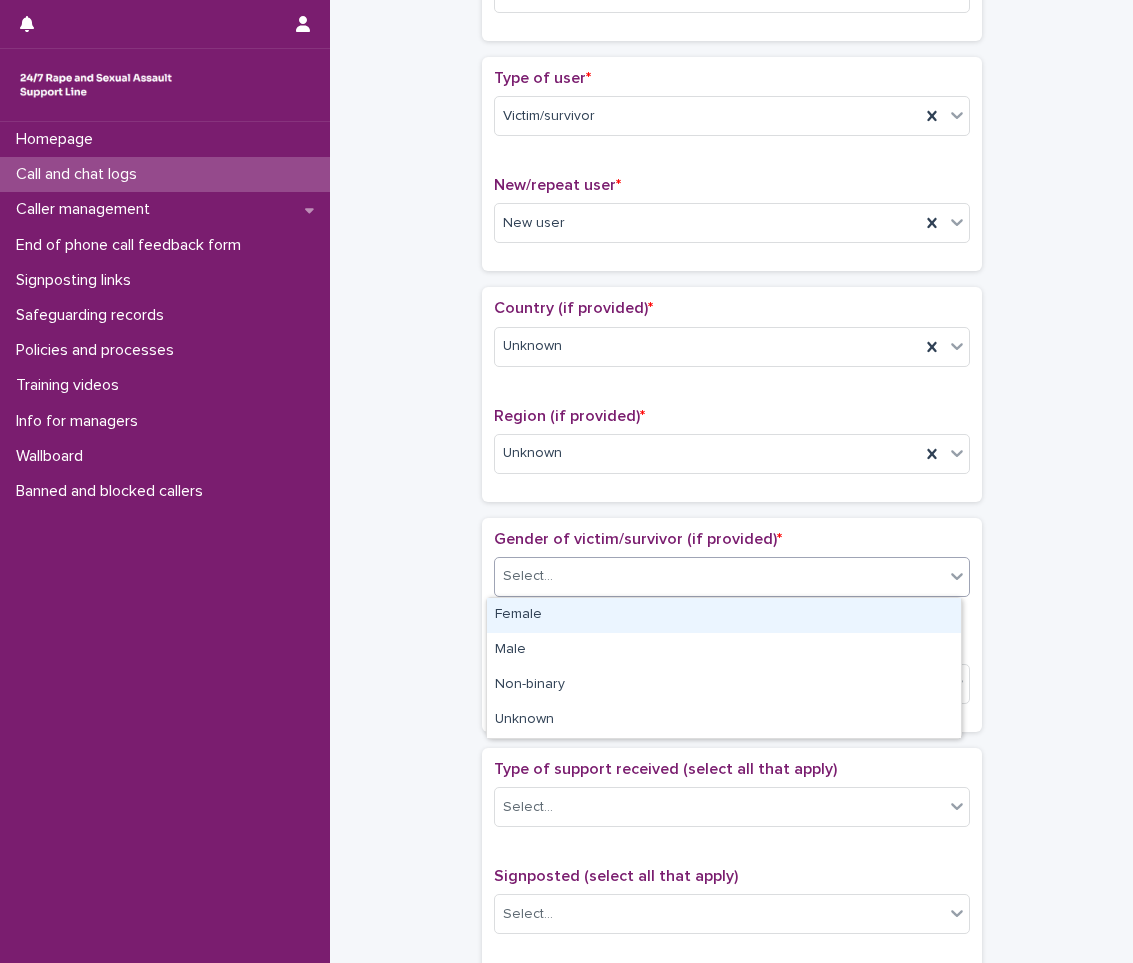 click on "Select..." at bounding box center (719, 576) 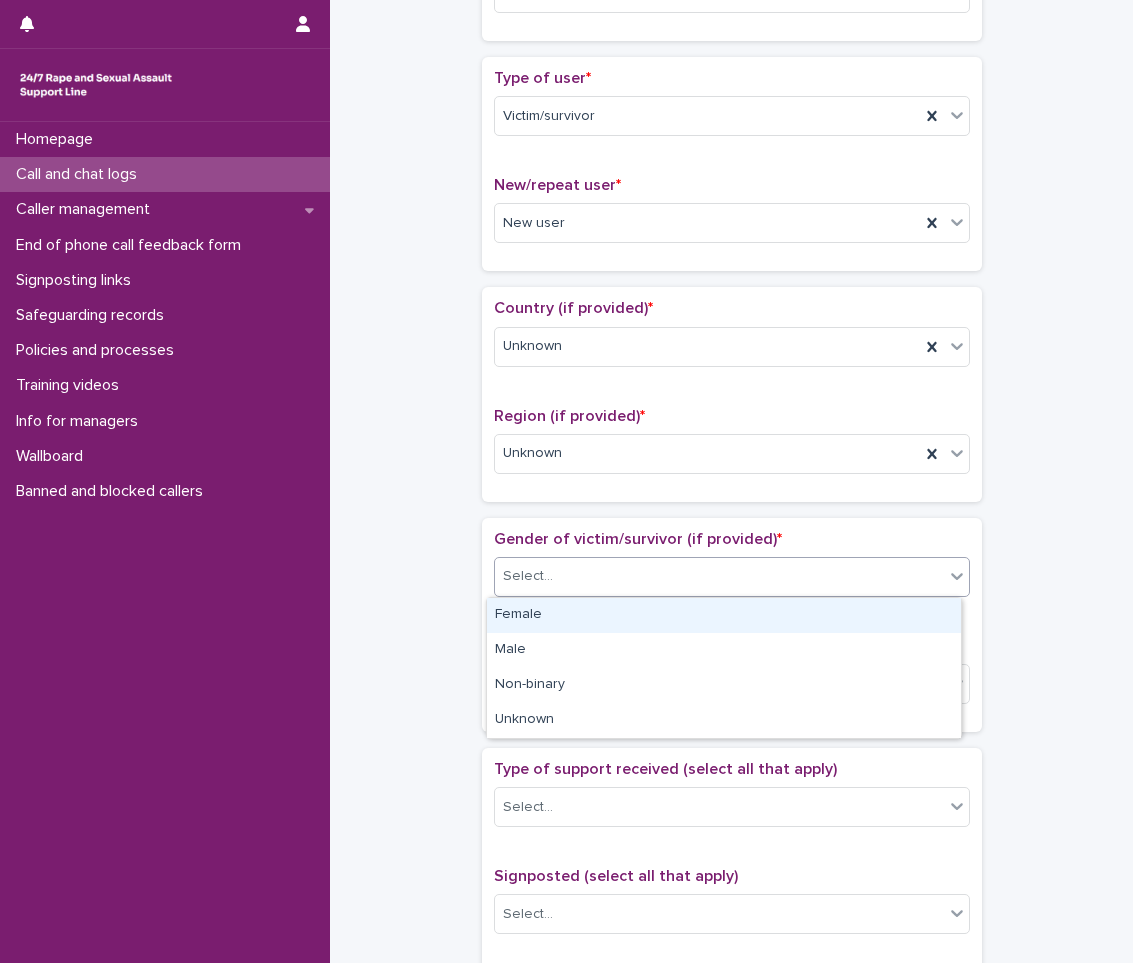click on "Female" at bounding box center (724, 615) 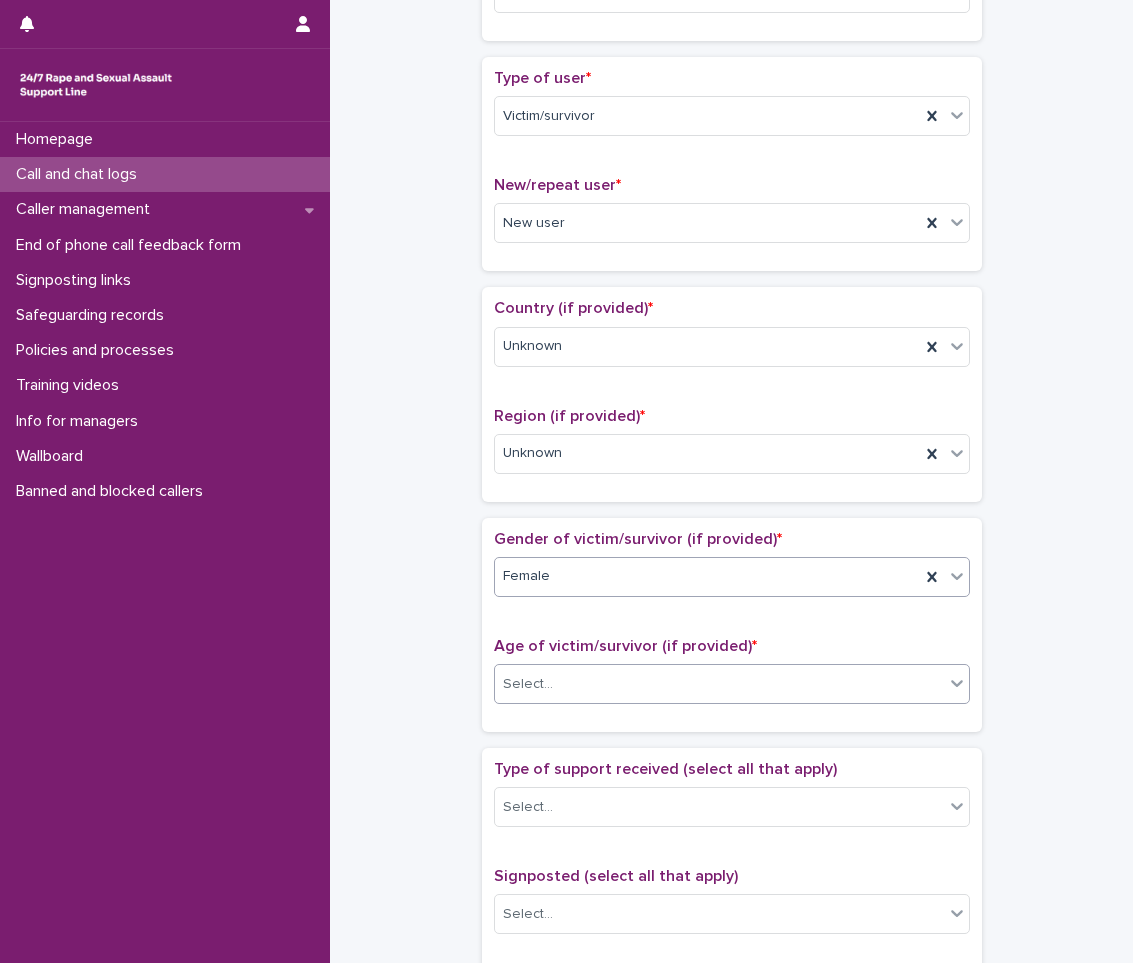 click on "Select..." at bounding box center (528, 684) 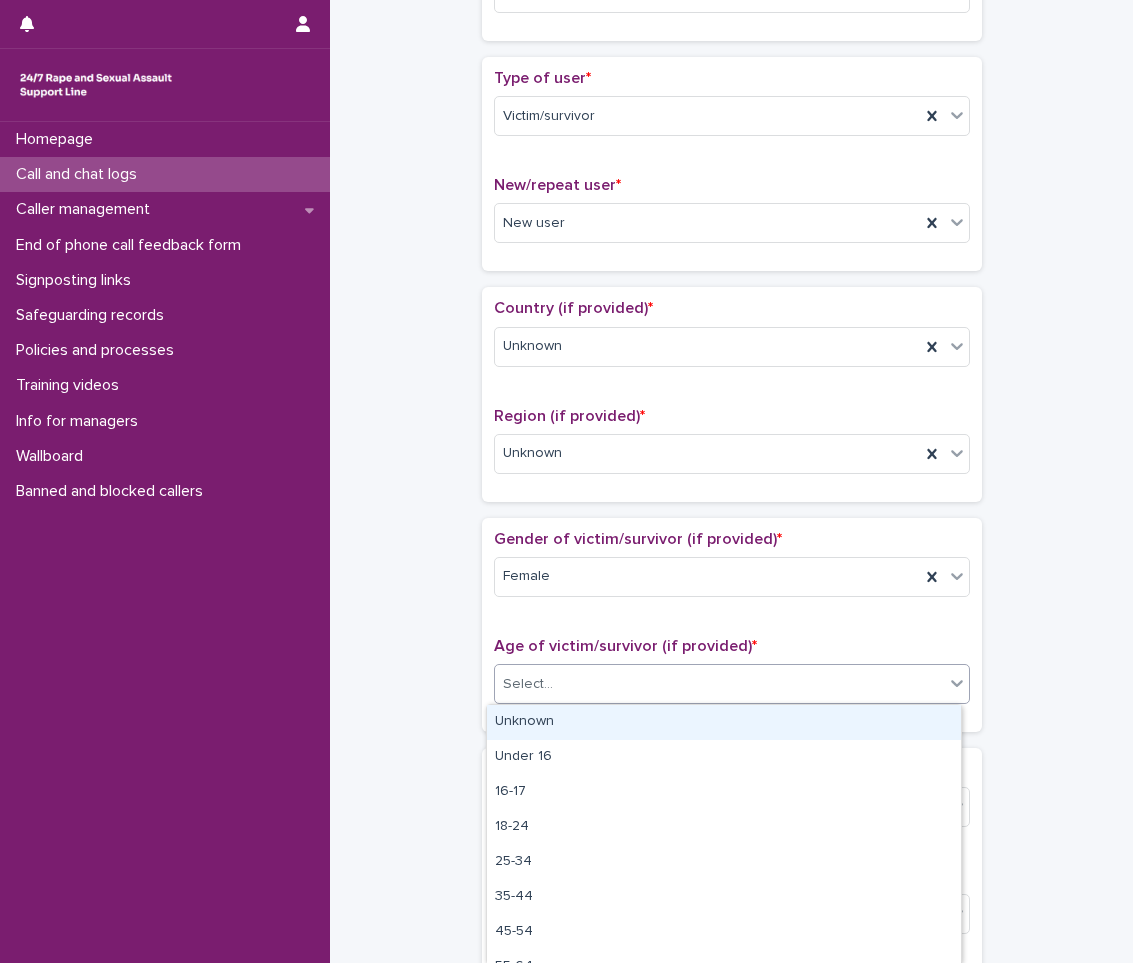 click on "Unknown" at bounding box center [724, 722] 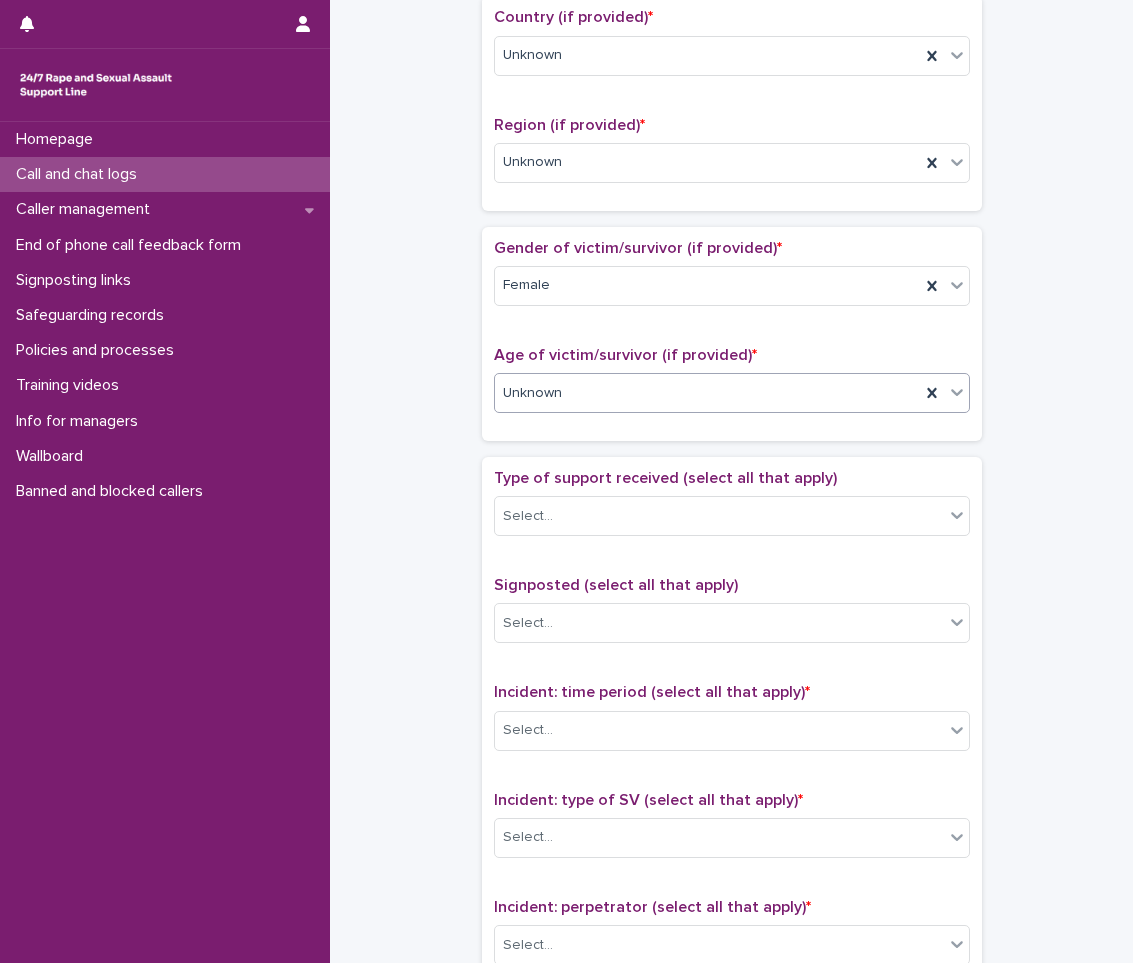 scroll, scrollTop: 700, scrollLeft: 0, axis: vertical 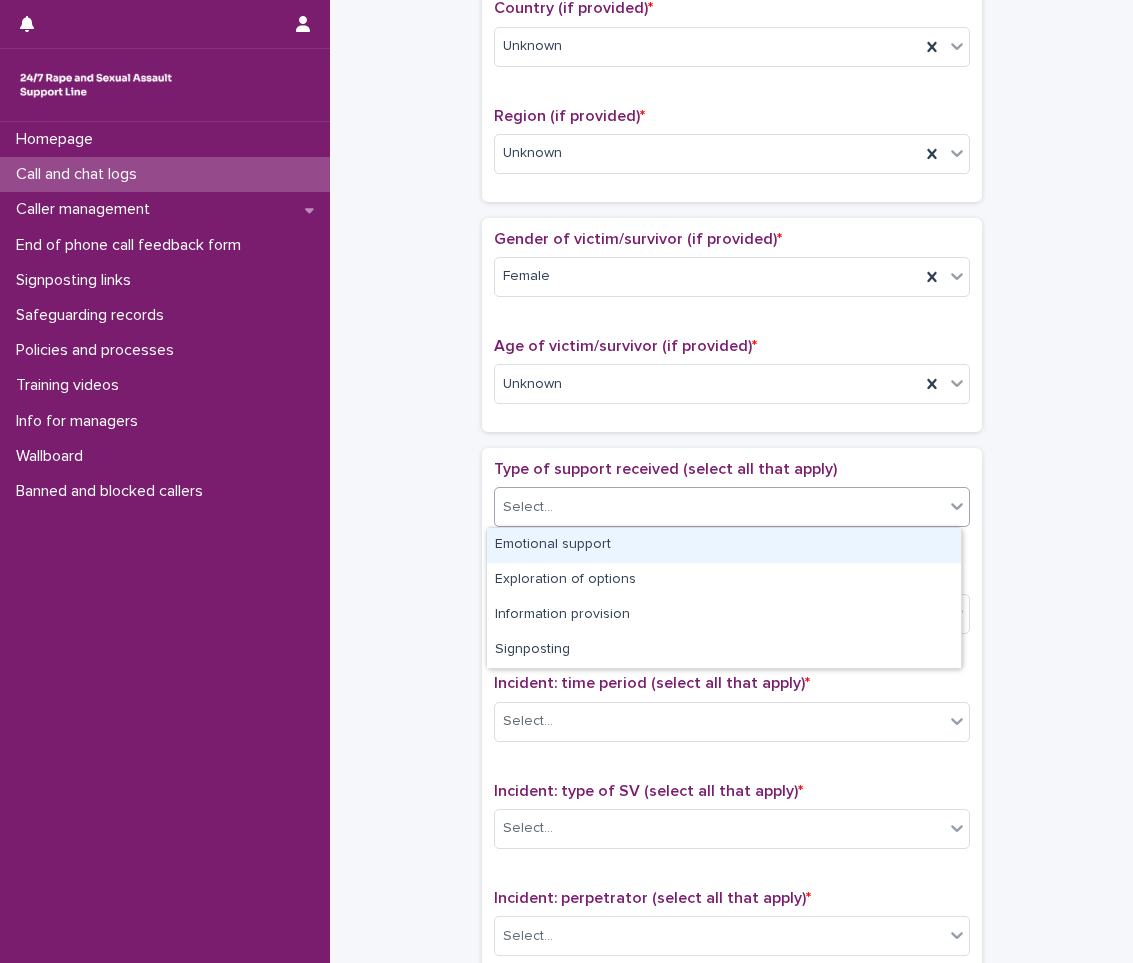 click on "Select..." at bounding box center [719, 507] 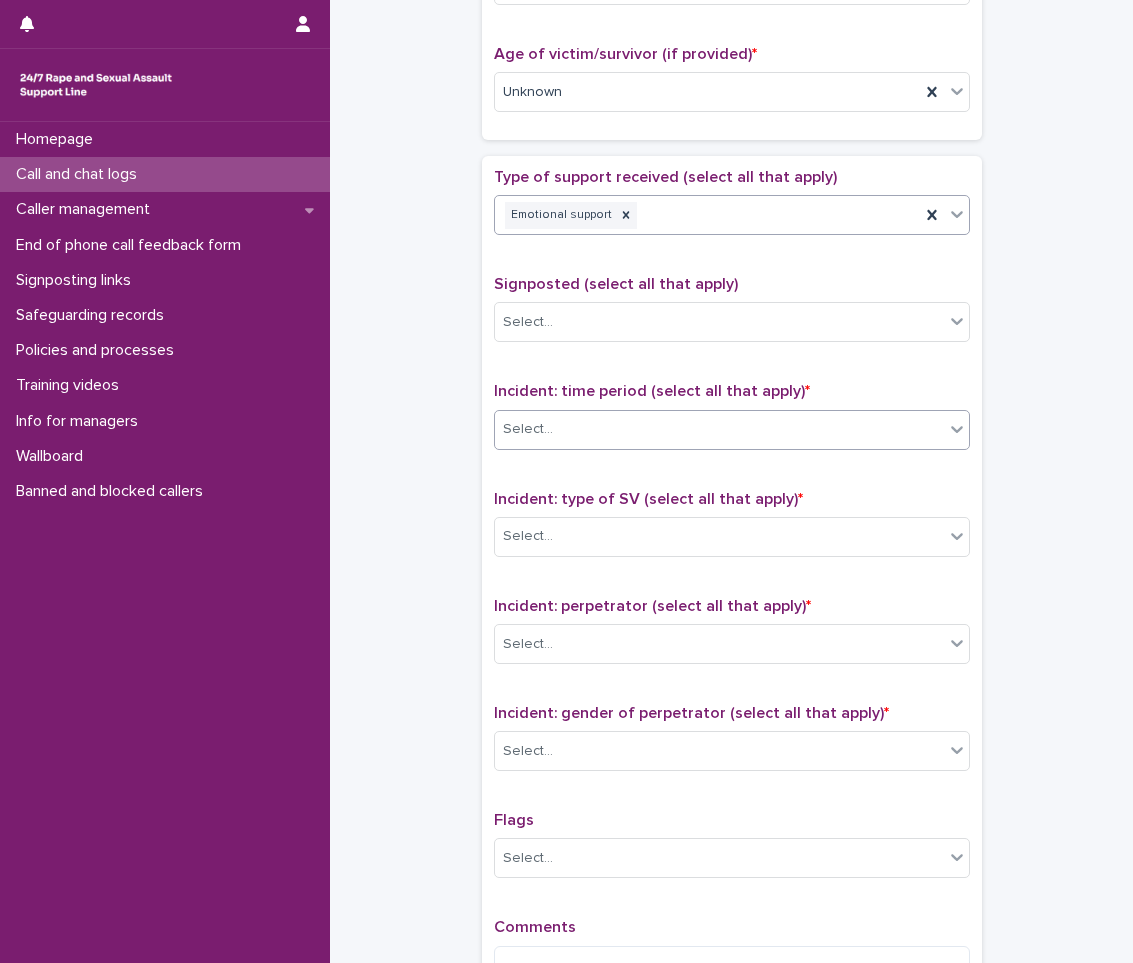scroll, scrollTop: 1000, scrollLeft: 0, axis: vertical 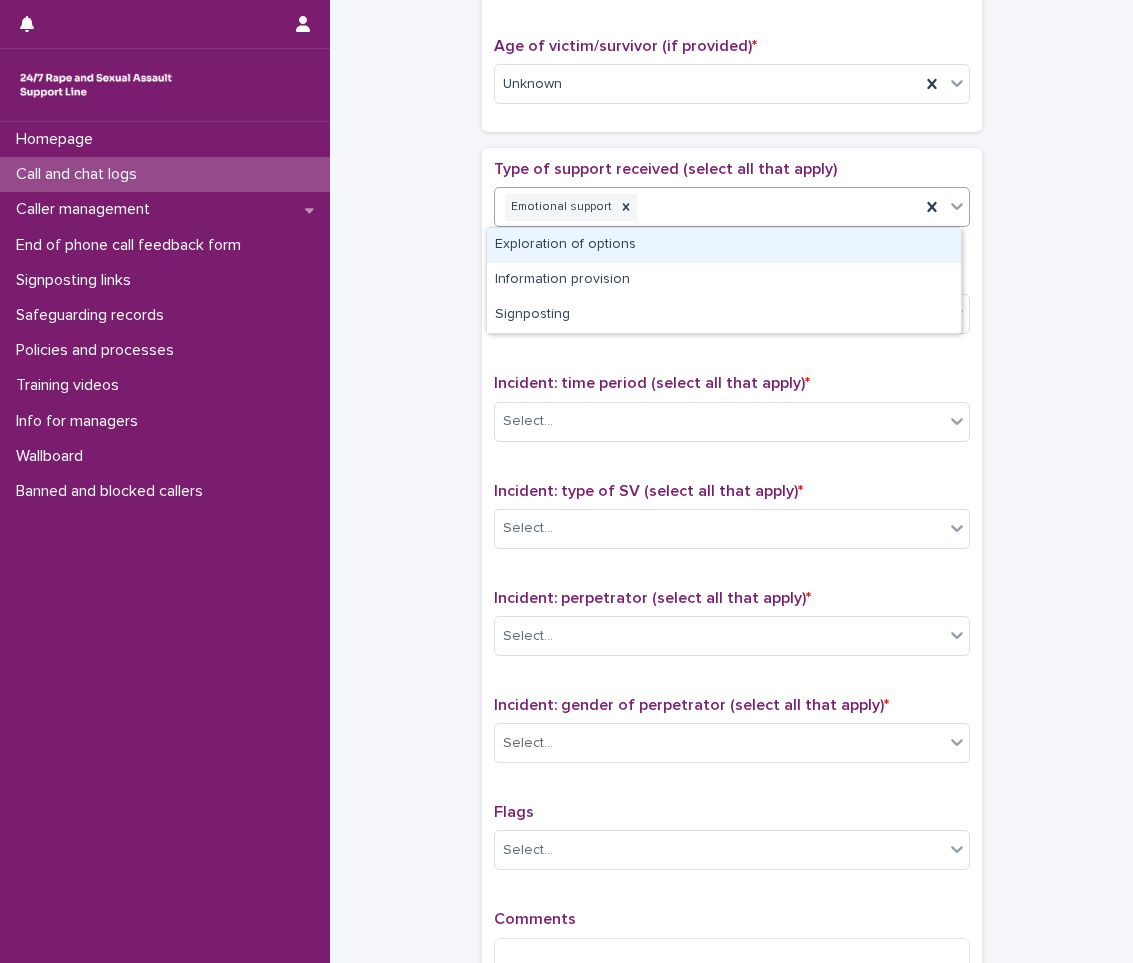 click on "Emotional support" at bounding box center [707, 207] 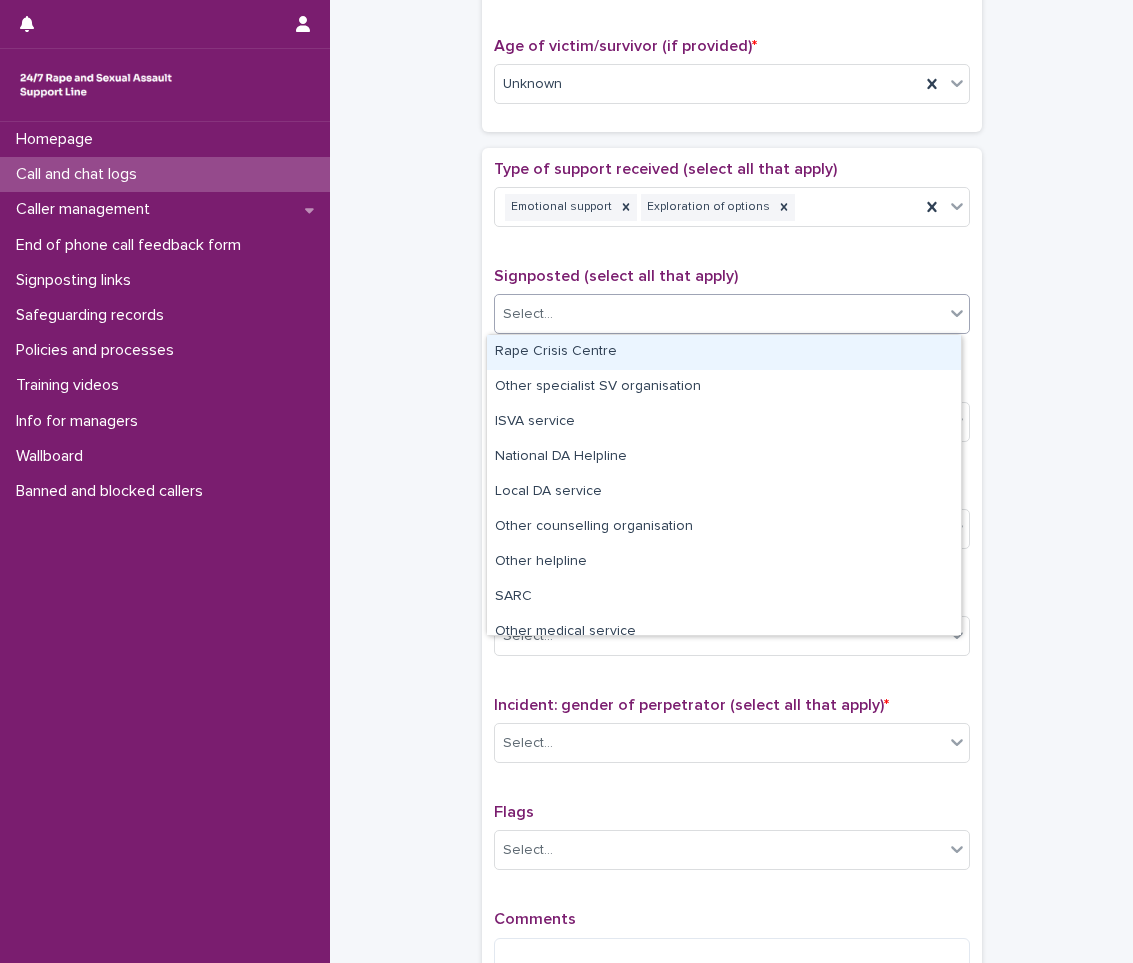 click on "Select..." at bounding box center (719, 314) 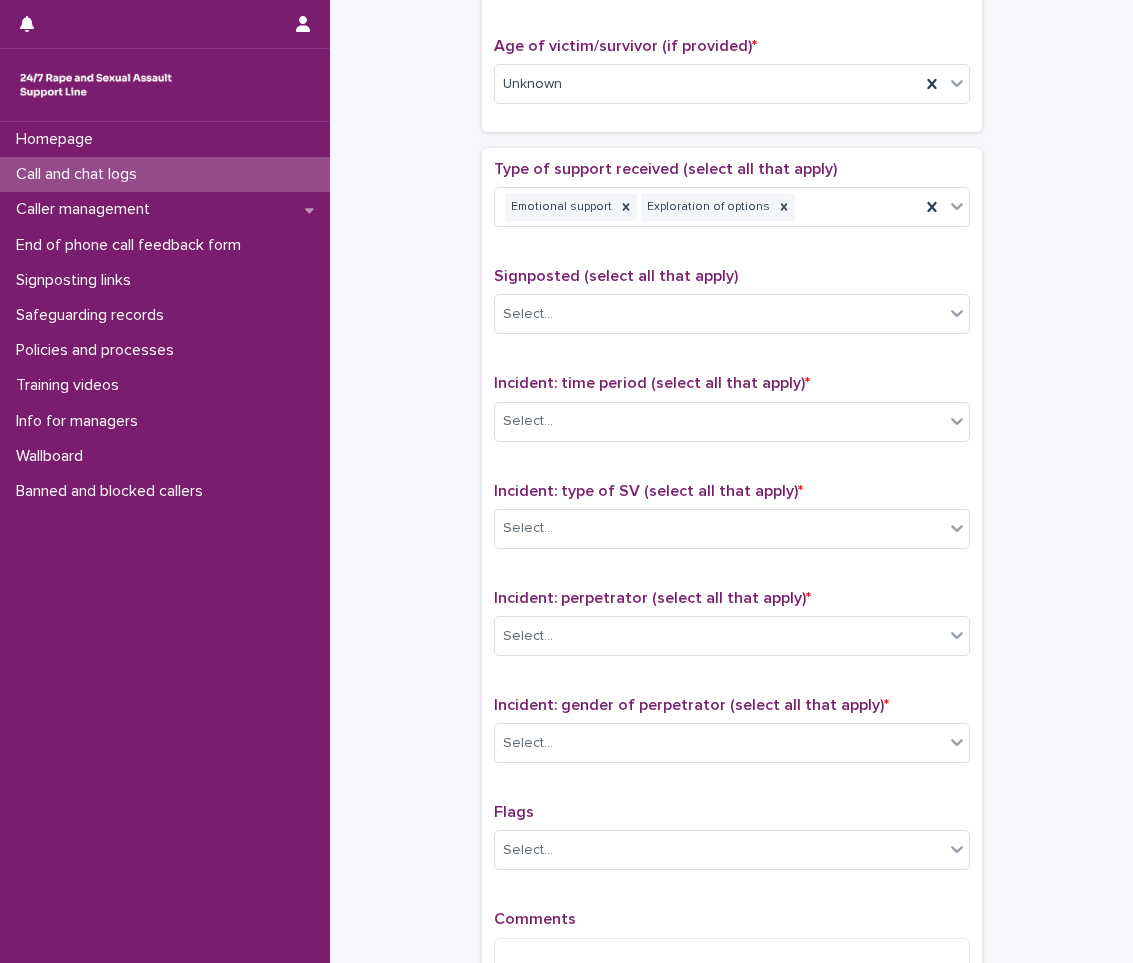 click on "**********" at bounding box center [731, 34] 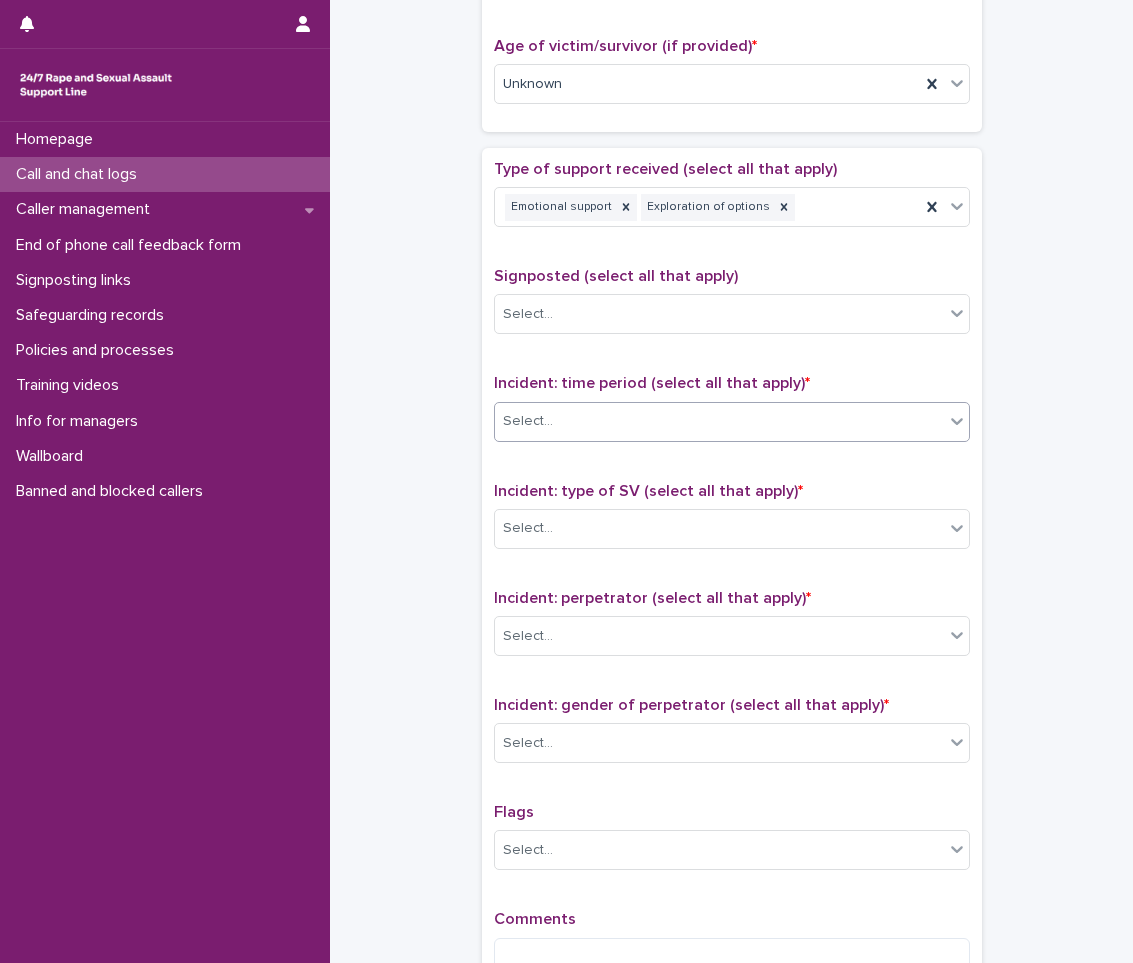 click on "Select..." at bounding box center (528, 421) 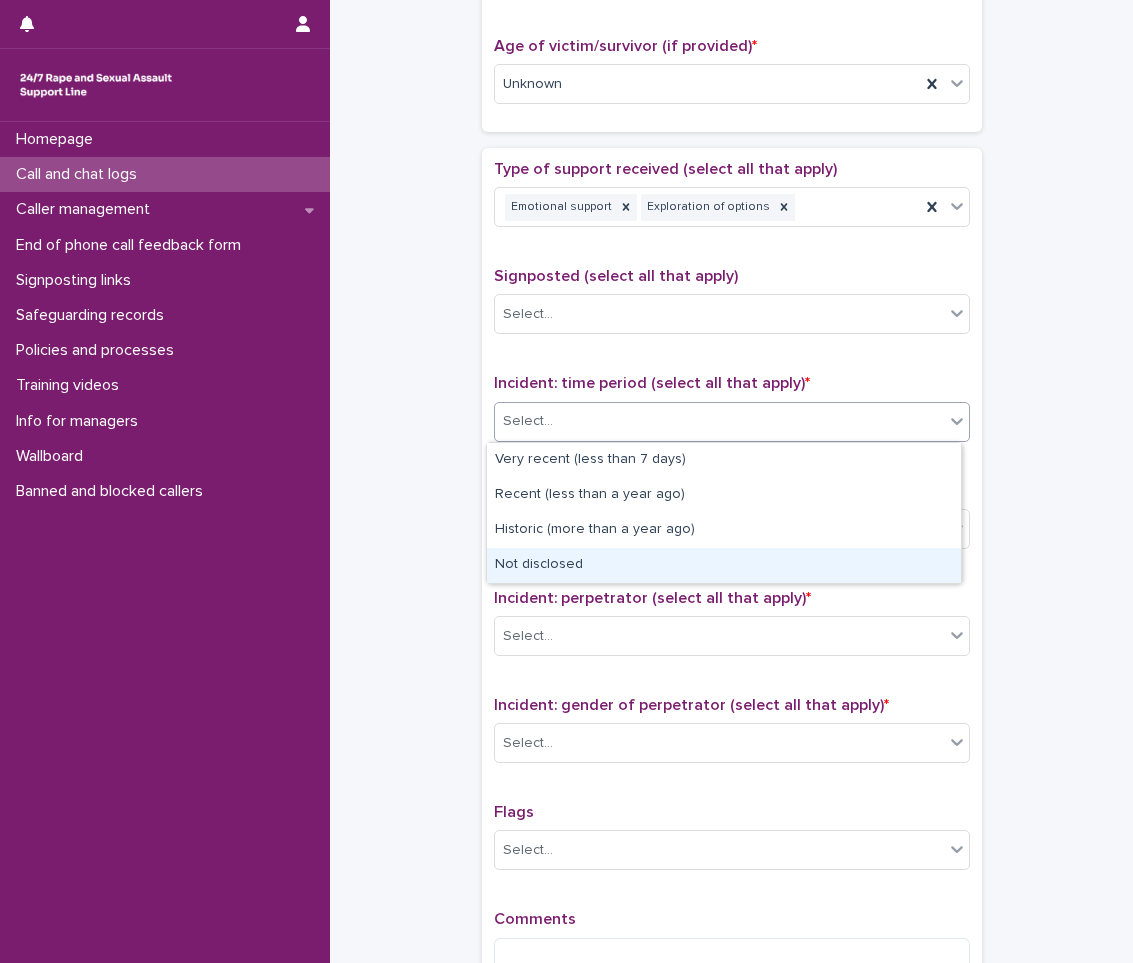 click on "Not disclosed" at bounding box center [724, 565] 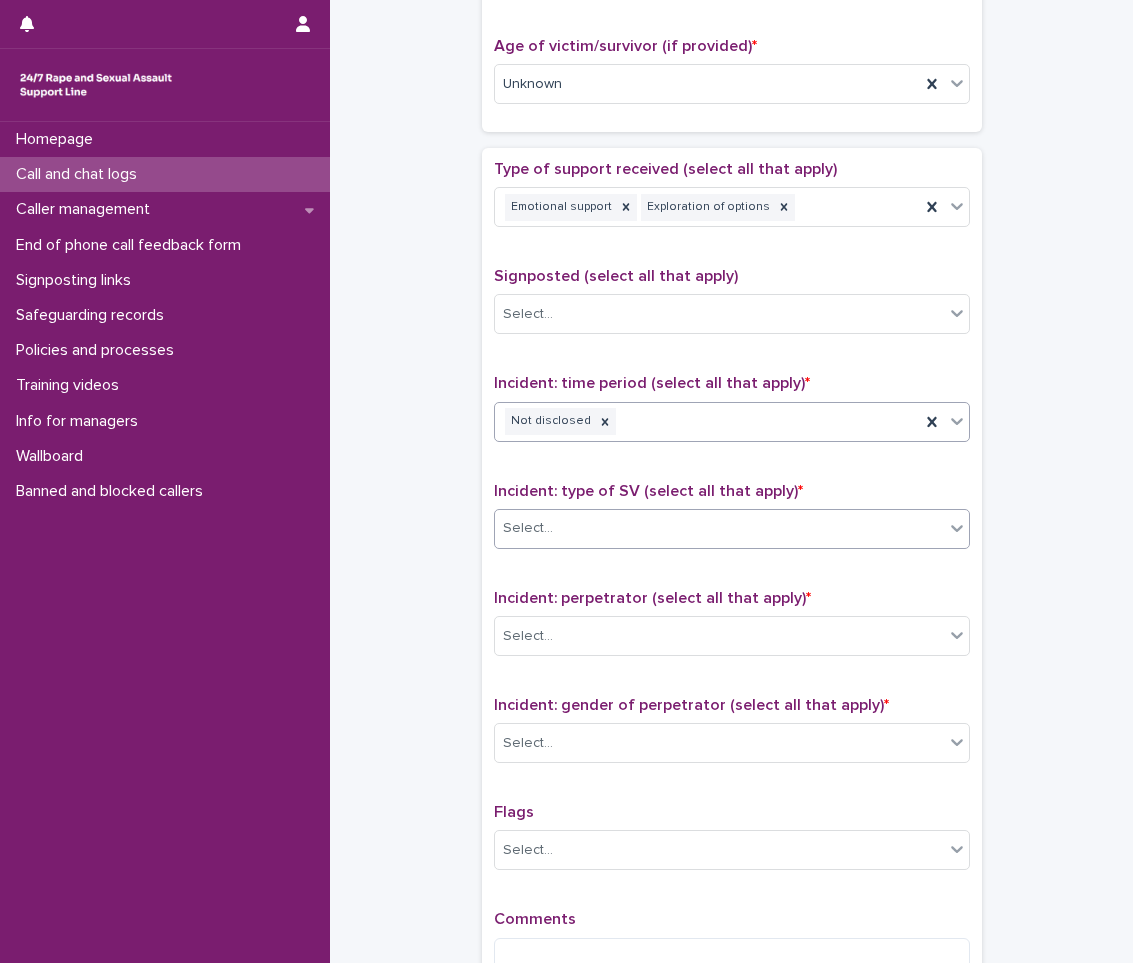 click on "Select..." at bounding box center (719, 528) 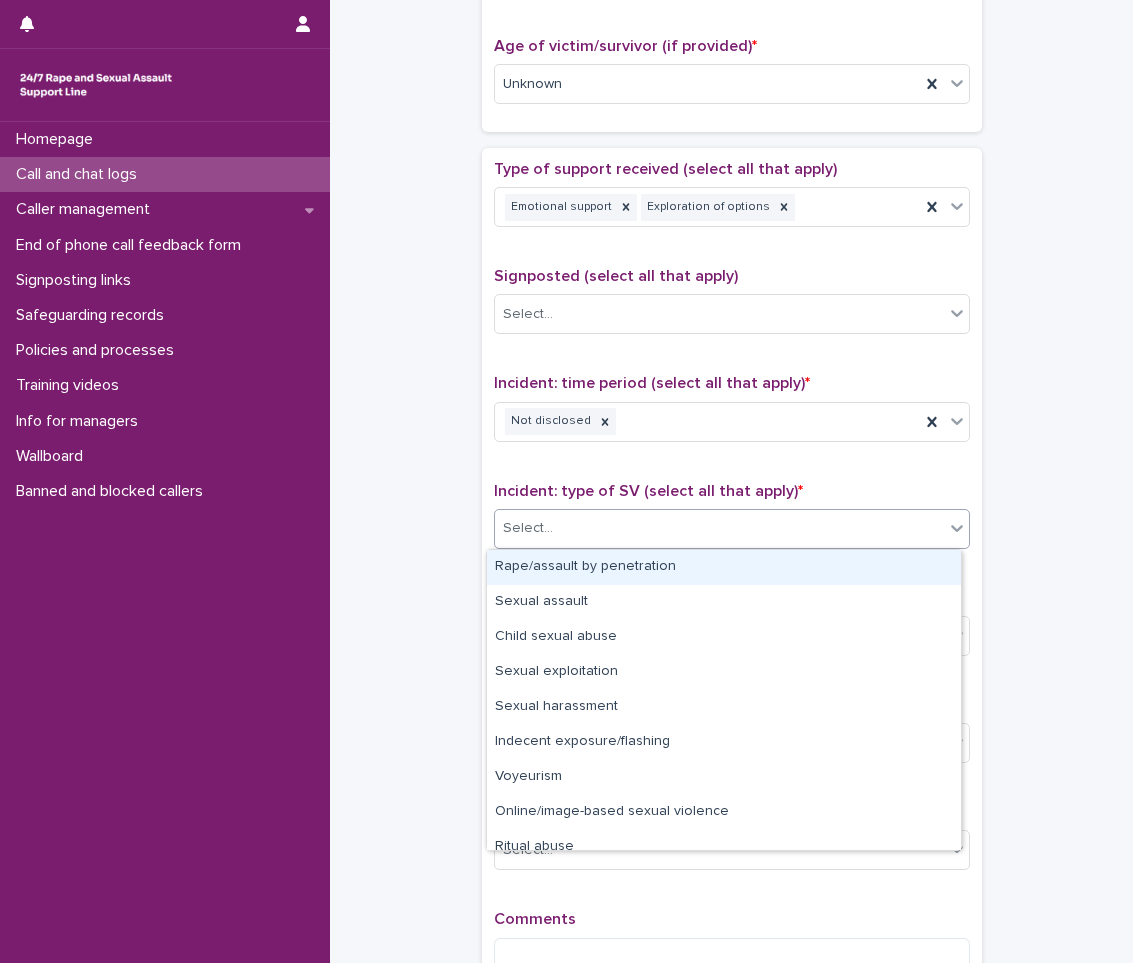 click on "Rape/assault by penetration" at bounding box center [724, 567] 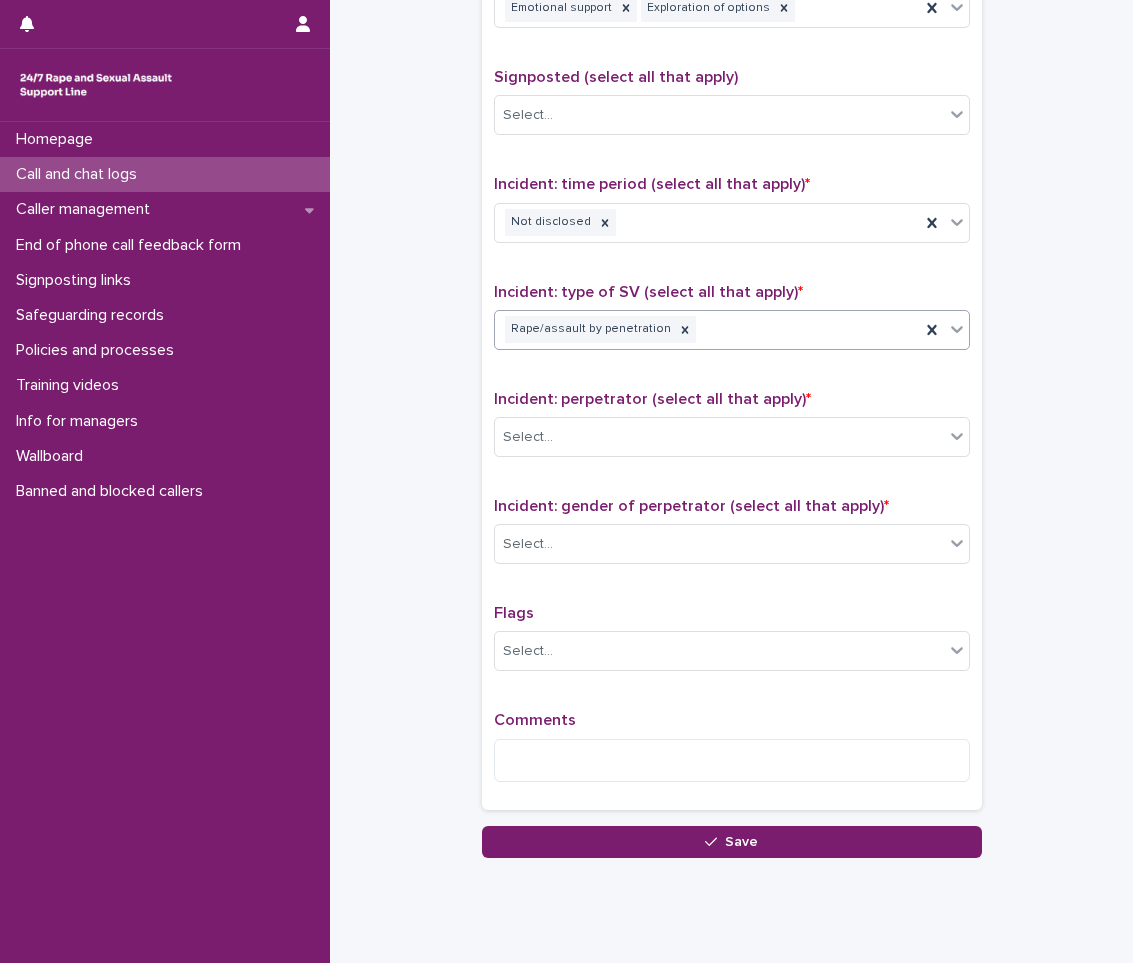 scroll, scrollTop: 1200, scrollLeft: 0, axis: vertical 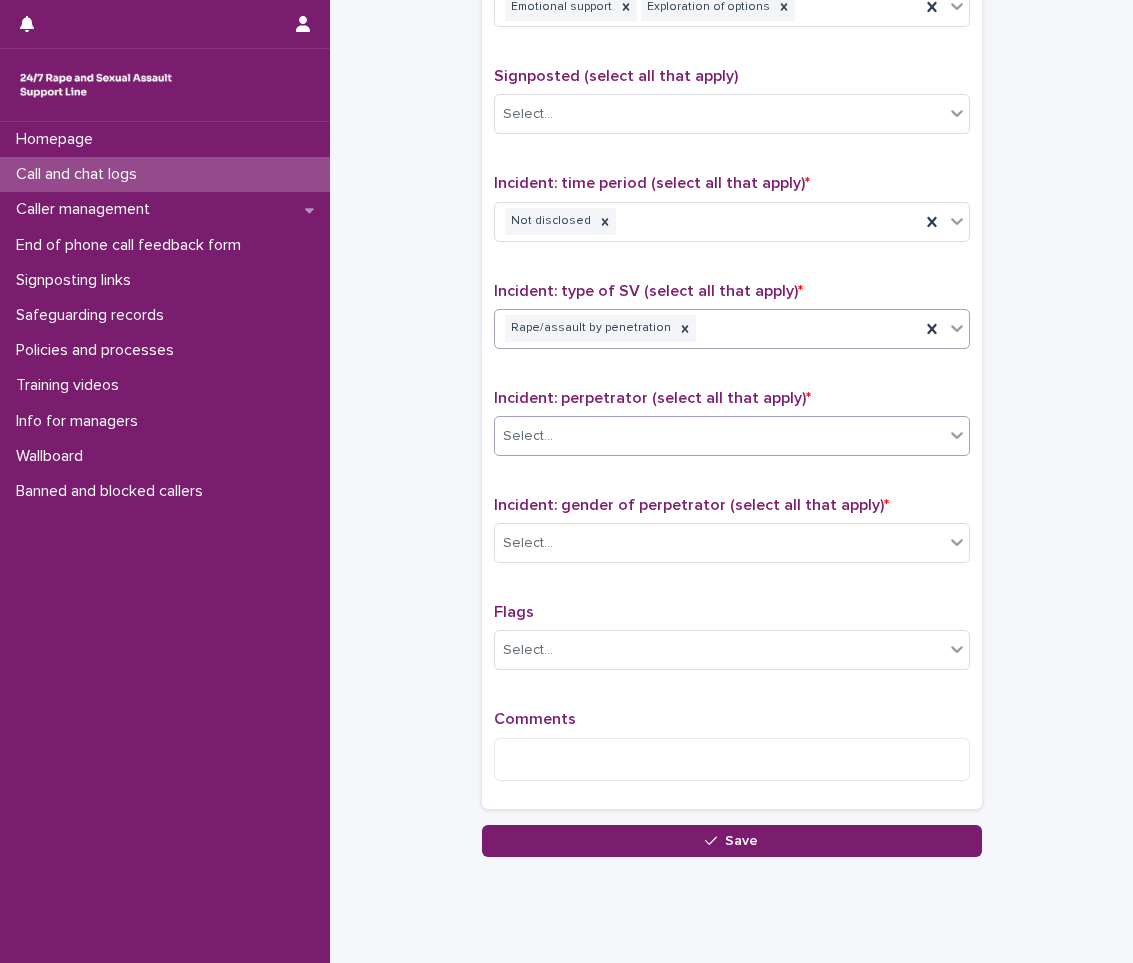 click on "Select..." at bounding box center [719, 436] 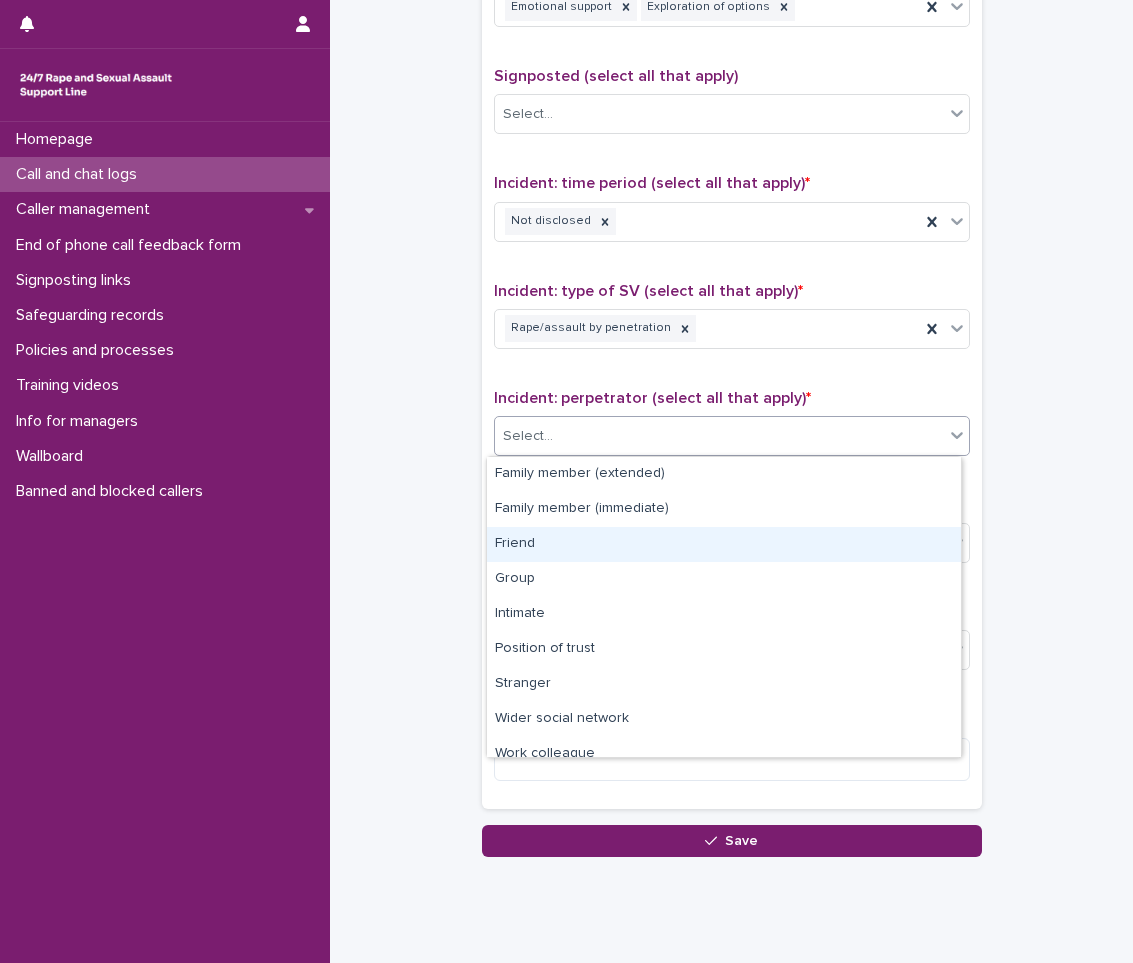 click on "Friend" at bounding box center [724, 544] 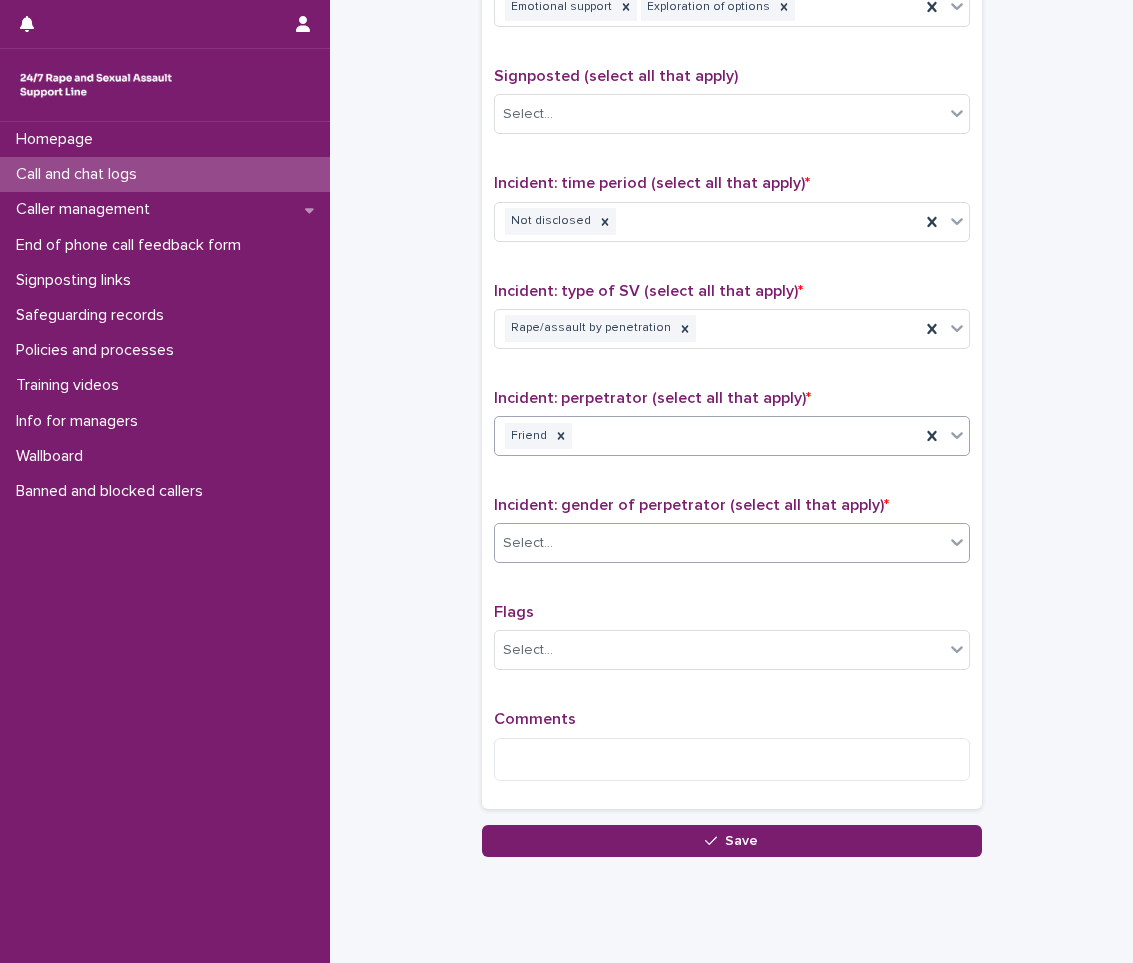 click on "Select..." at bounding box center [719, 543] 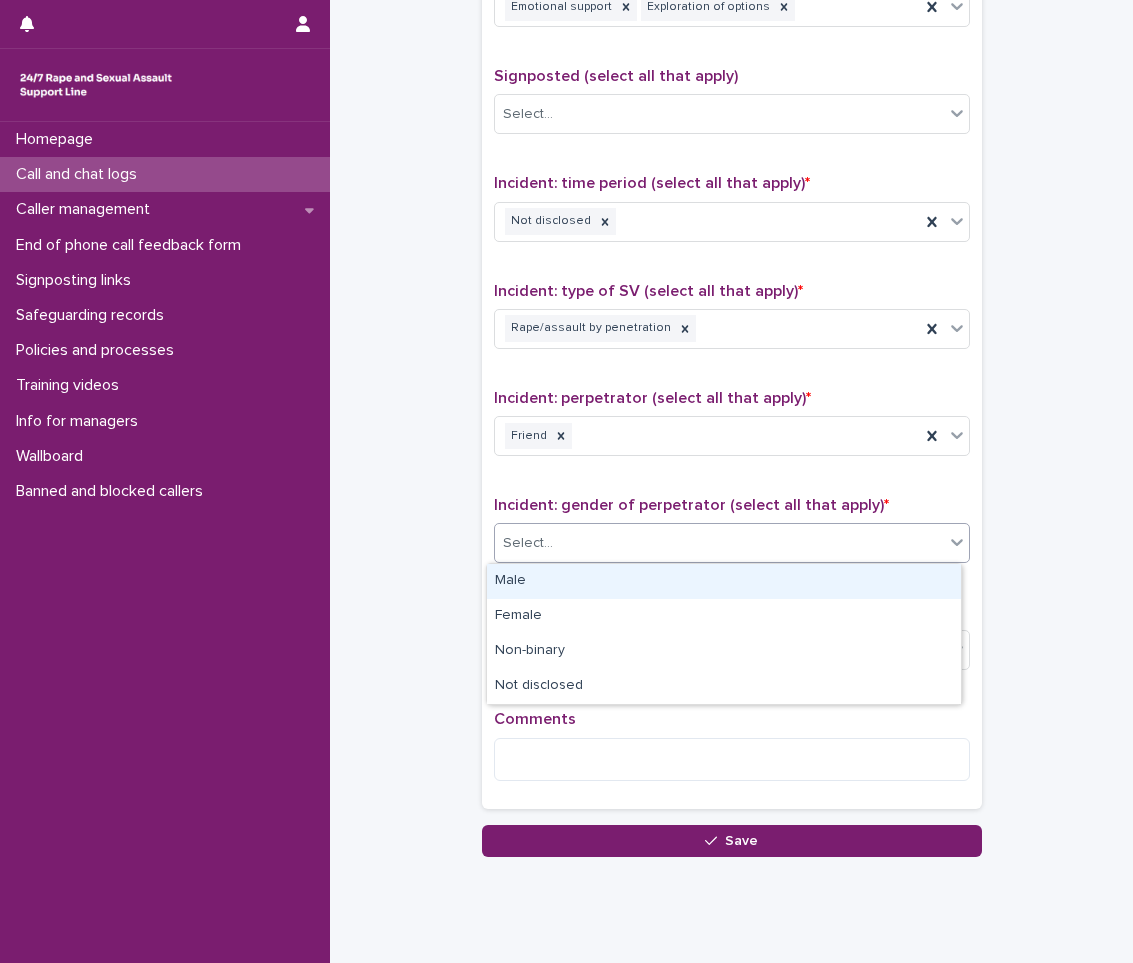 click on "Male" at bounding box center (724, 581) 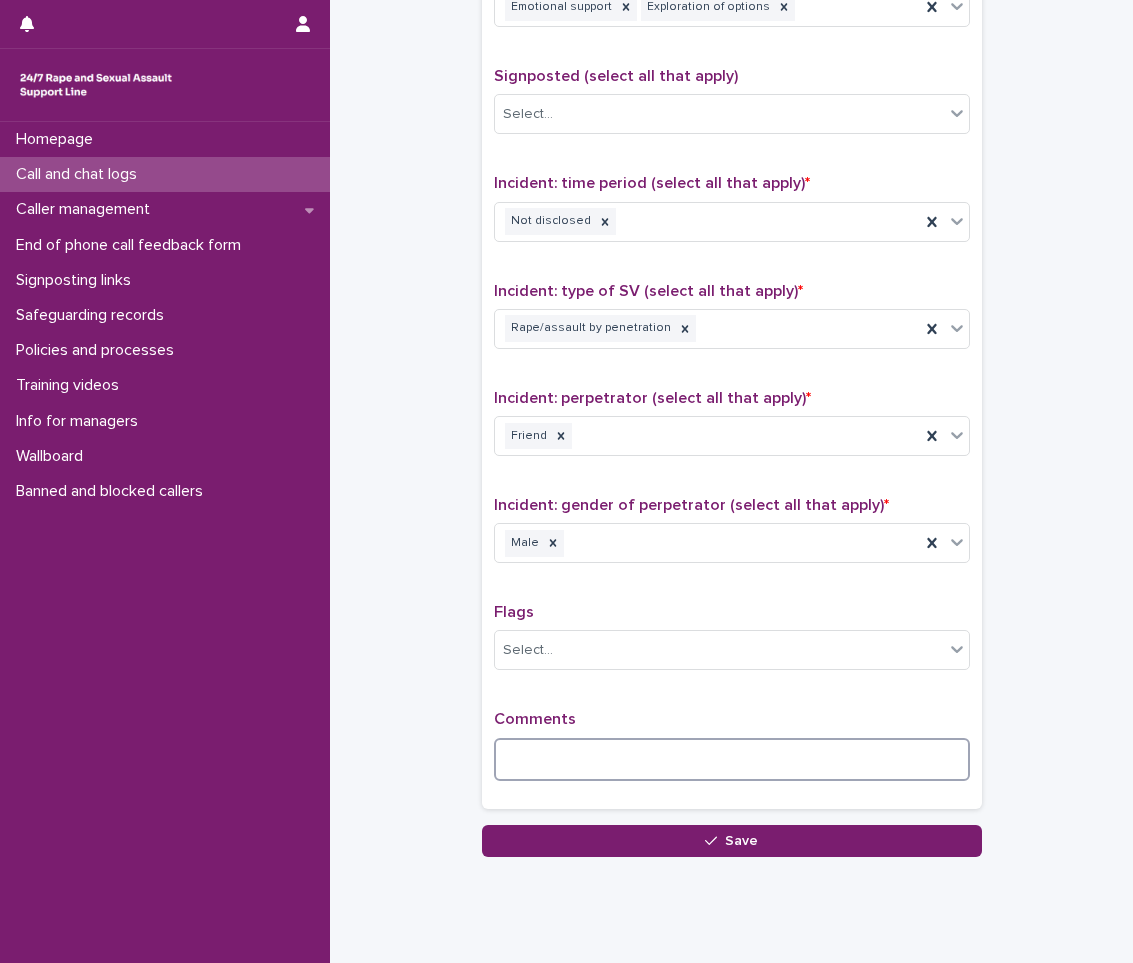 click at bounding box center [732, 759] 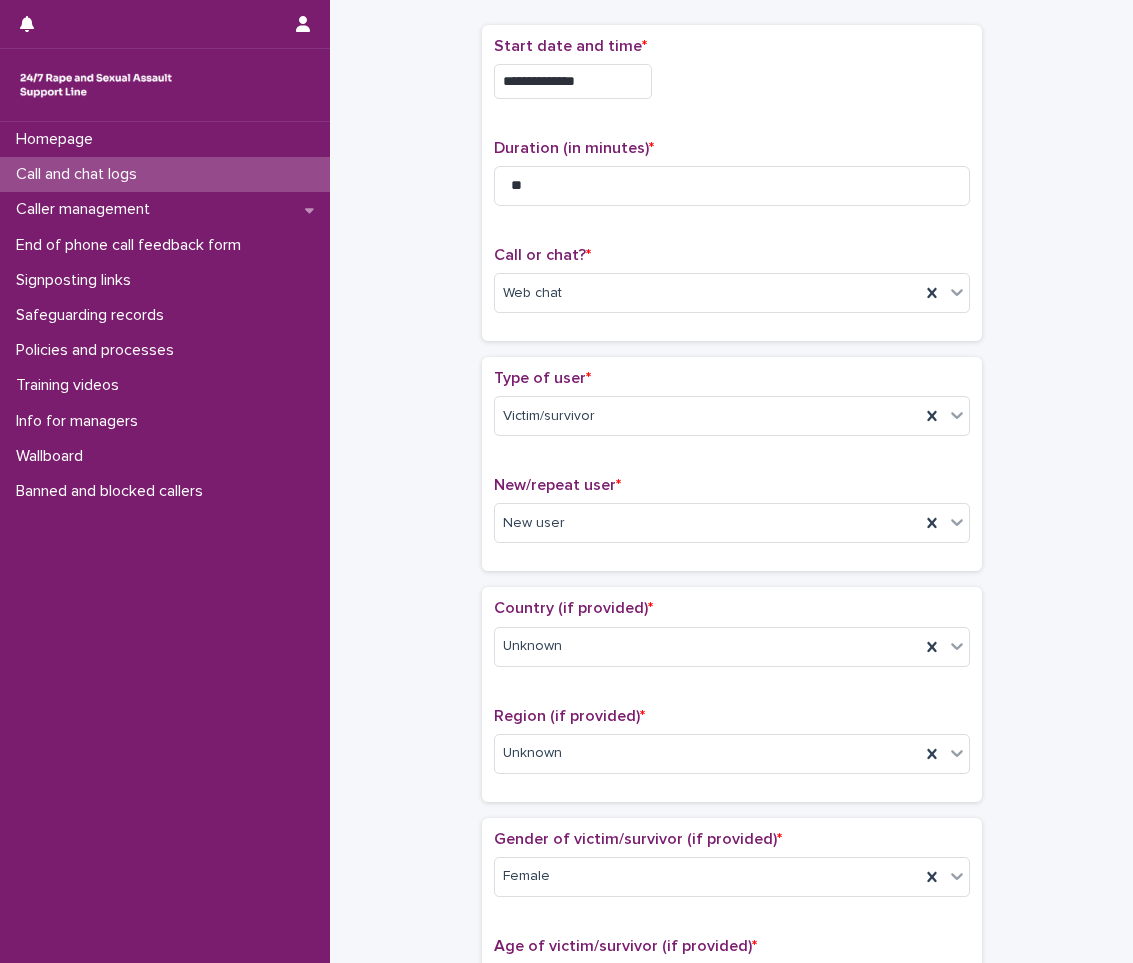 scroll, scrollTop: 0, scrollLeft: 0, axis: both 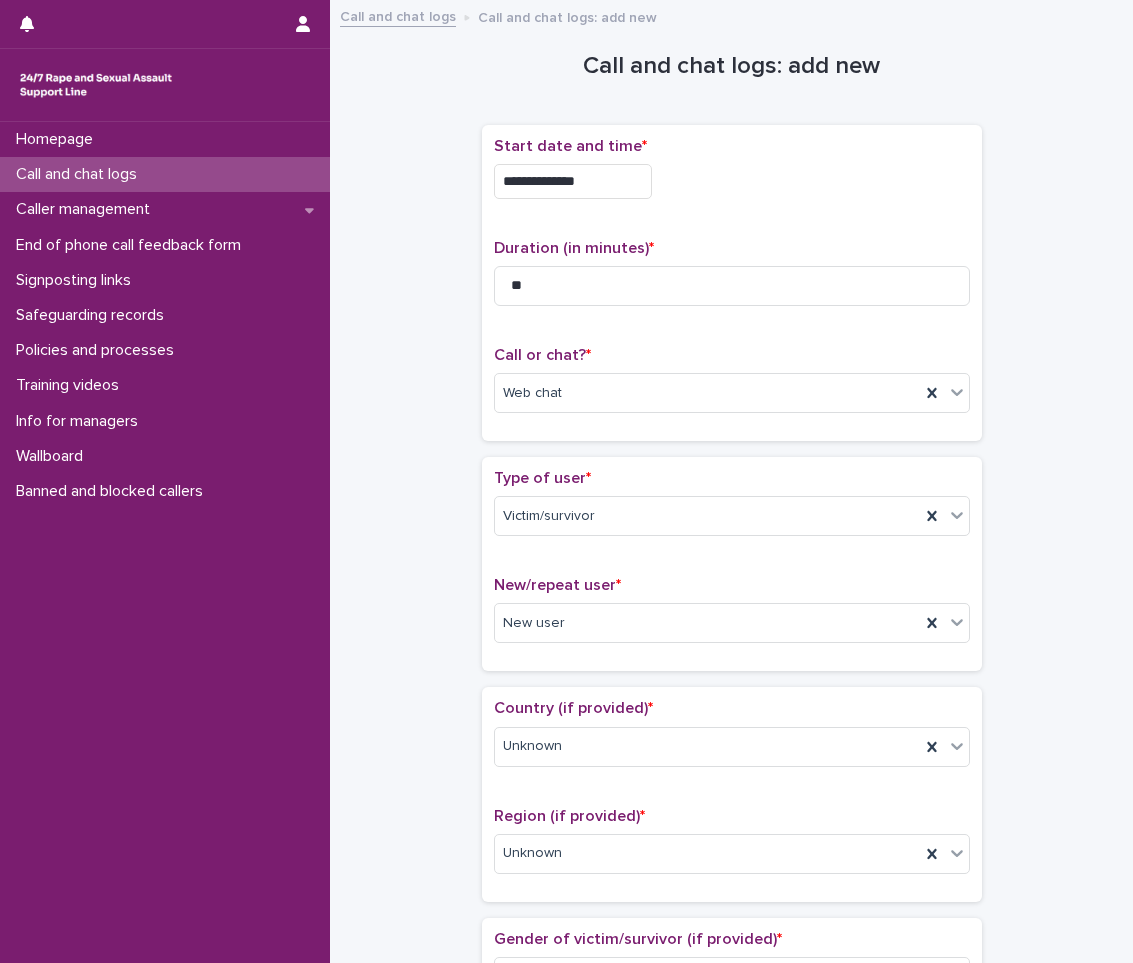 click on "**********" at bounding box center [573, 181] 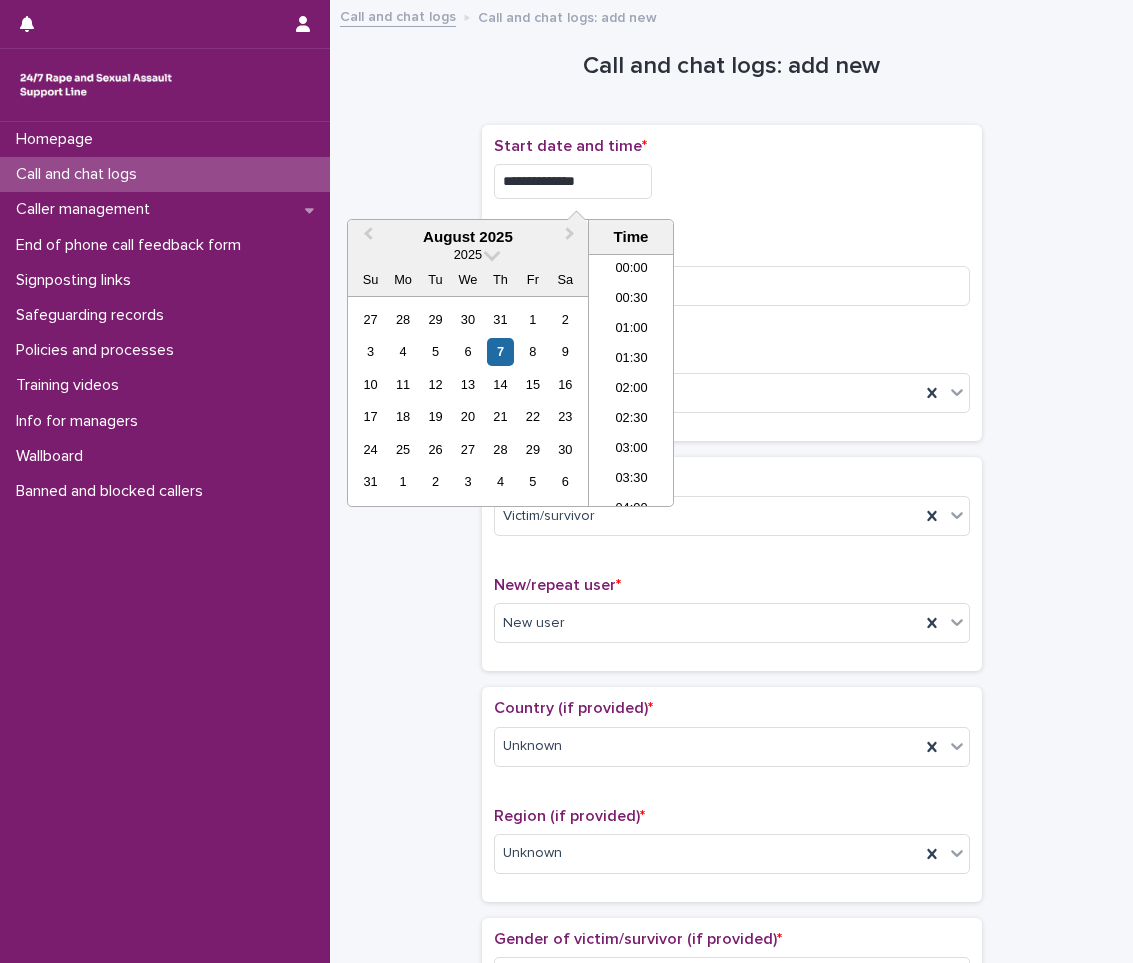 type on "**********" 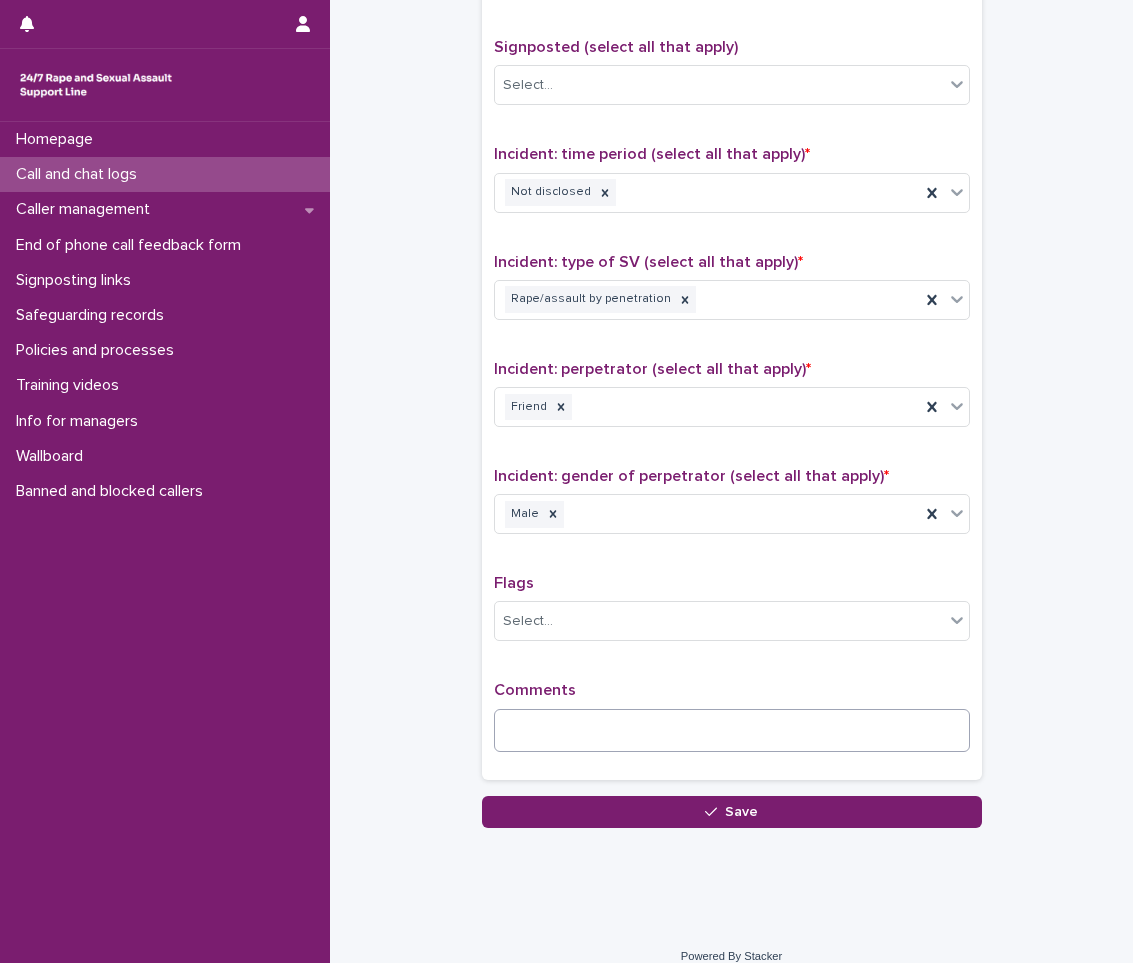scroll, scrollTop: 1250, scrollLeft: 0, axis: vertical 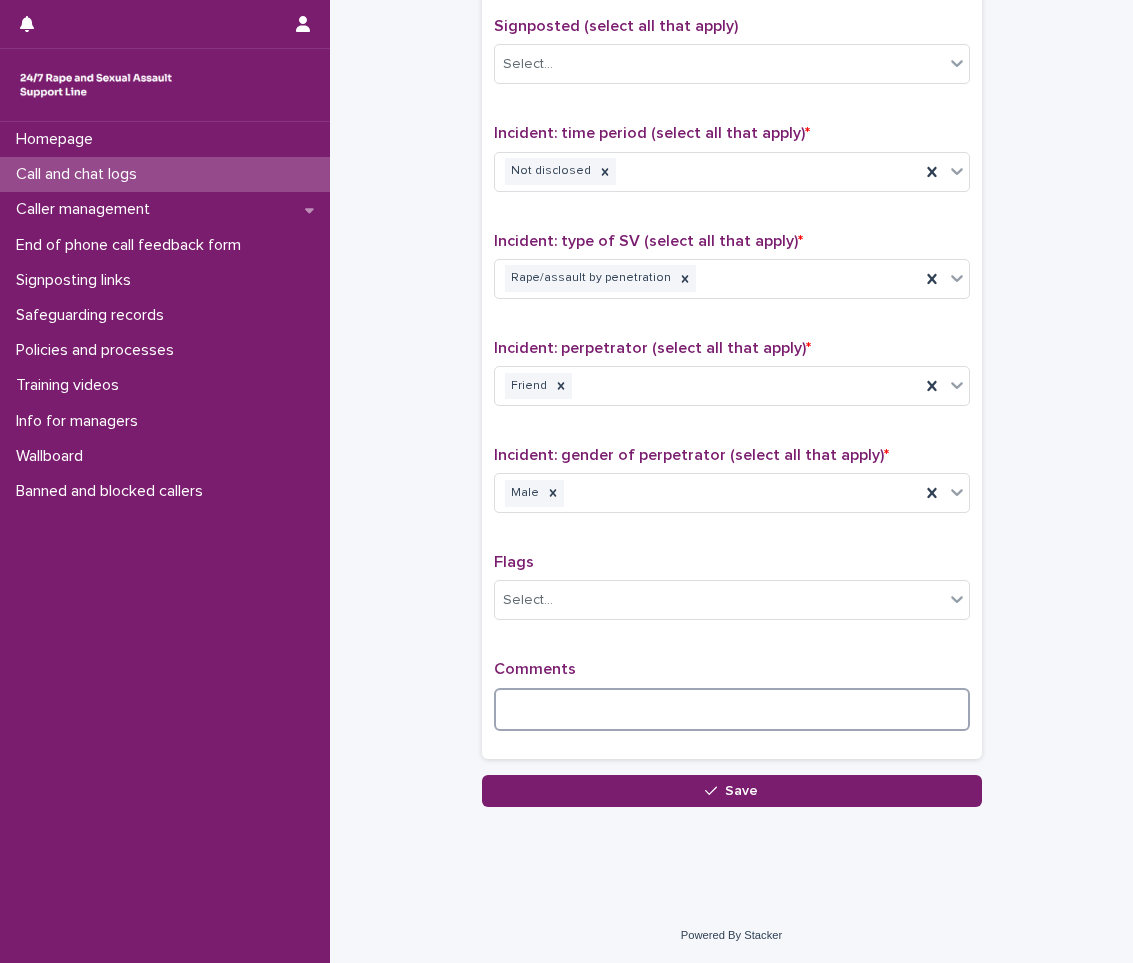 click at bounding box center (732, 709) 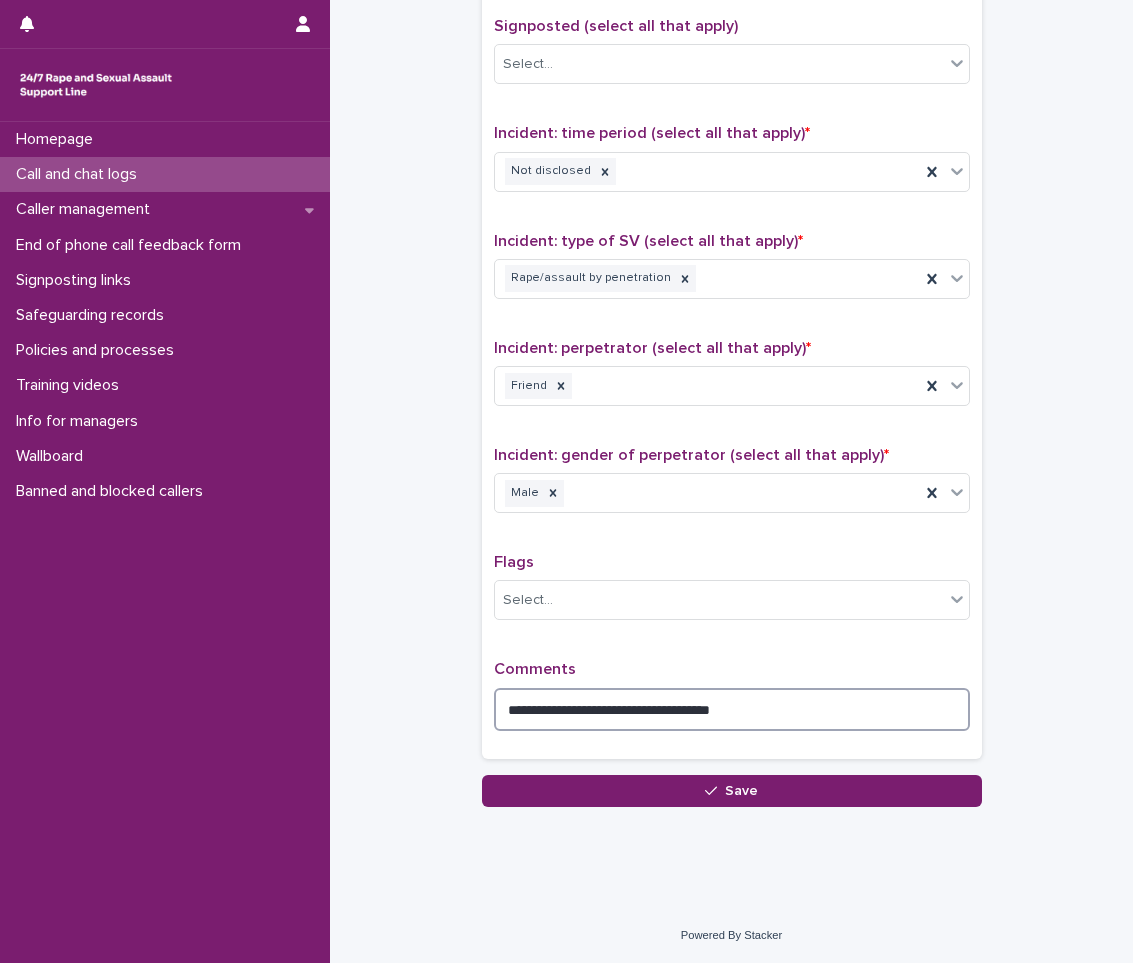 click on "**********" at bounding box center (732, 709) 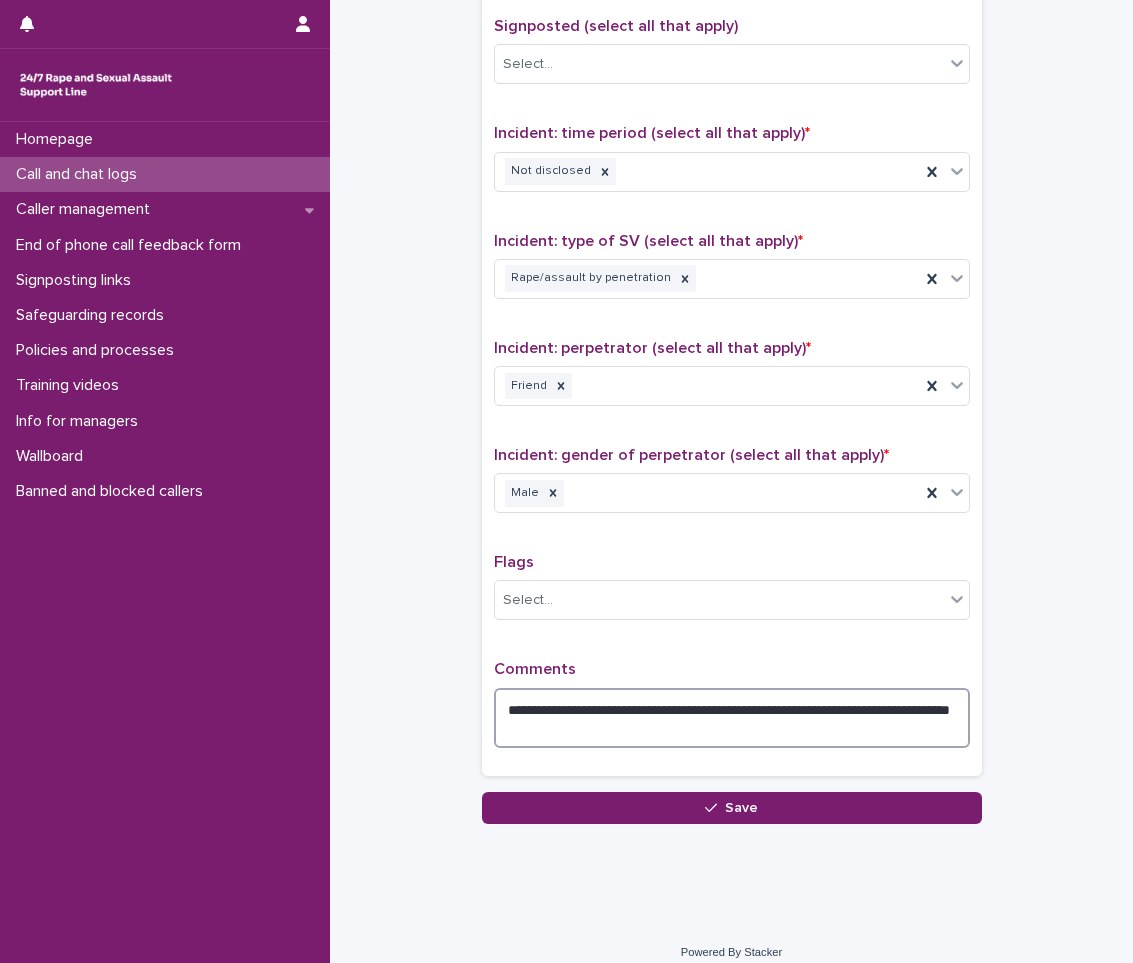 click on "**********" at bounding box center (732, 718) 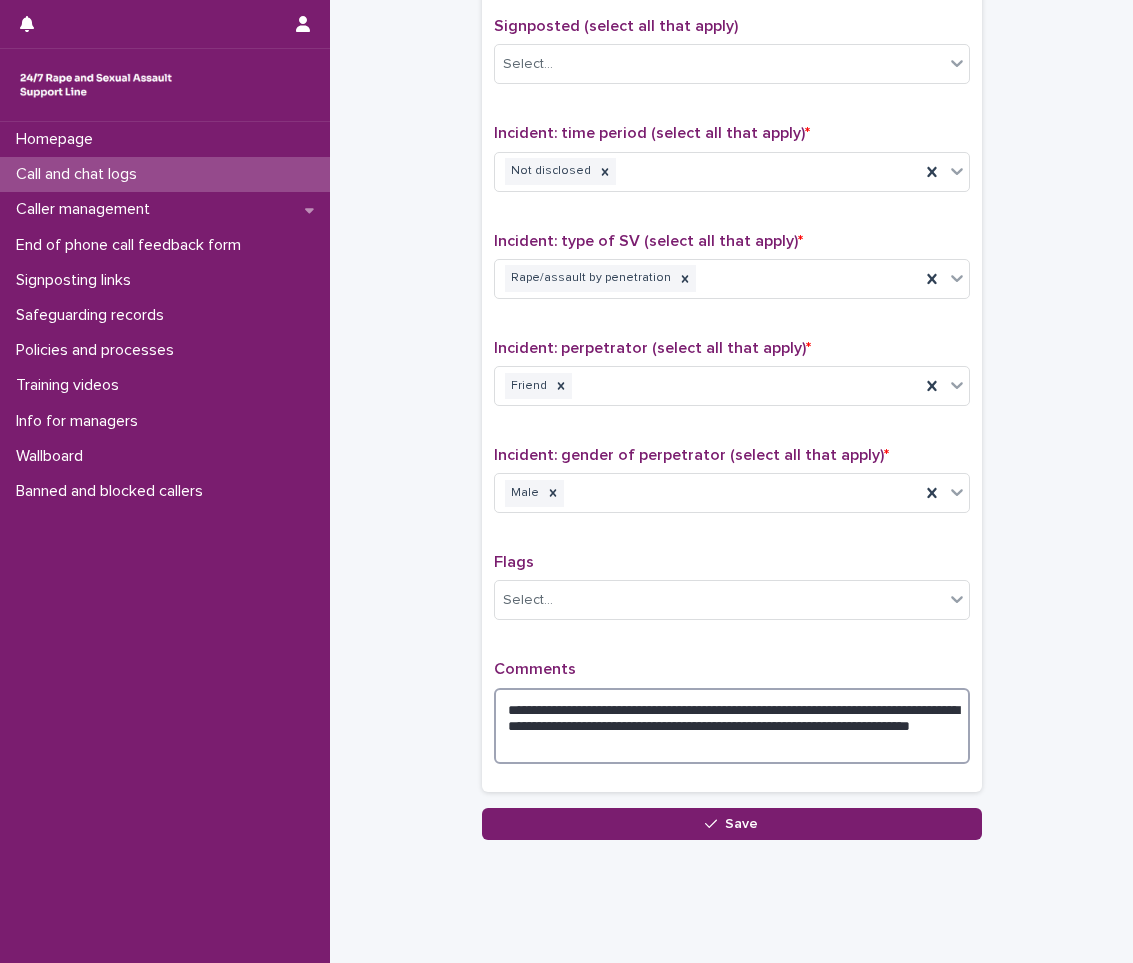 click on "**********" at bounding box center [732, 726] 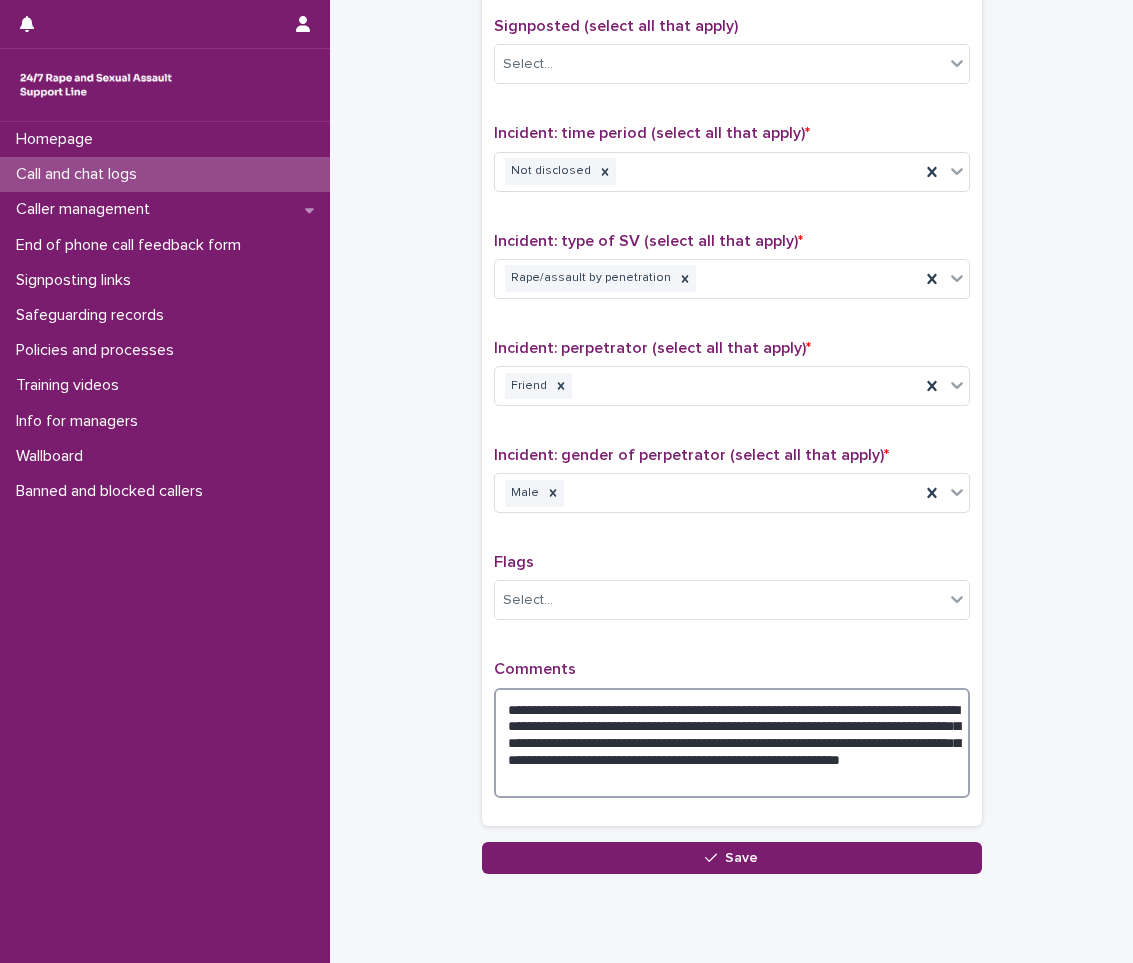 click on "**********" at bounding box center [732, 743] 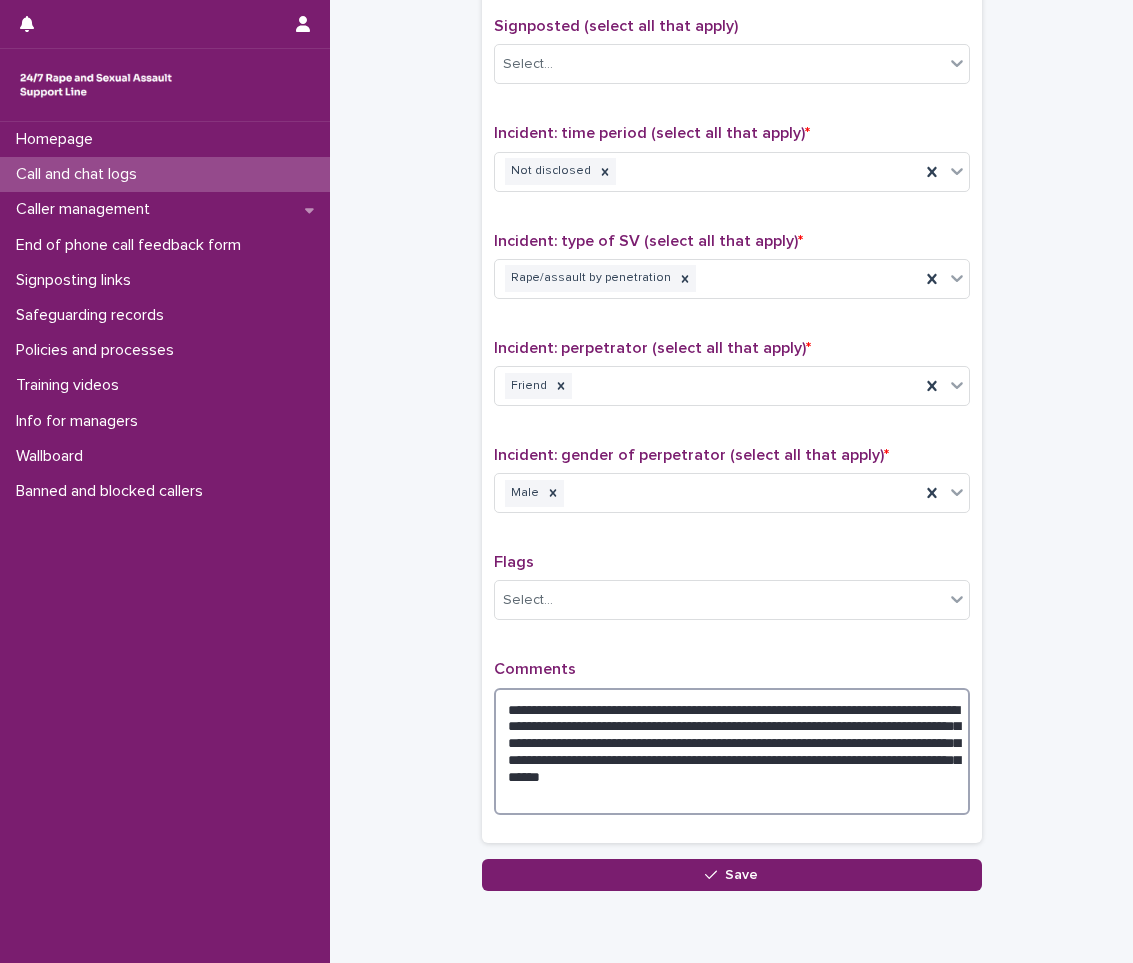 scroll, scrollTop: 1334, scrollLeft: 0, axis: vertical 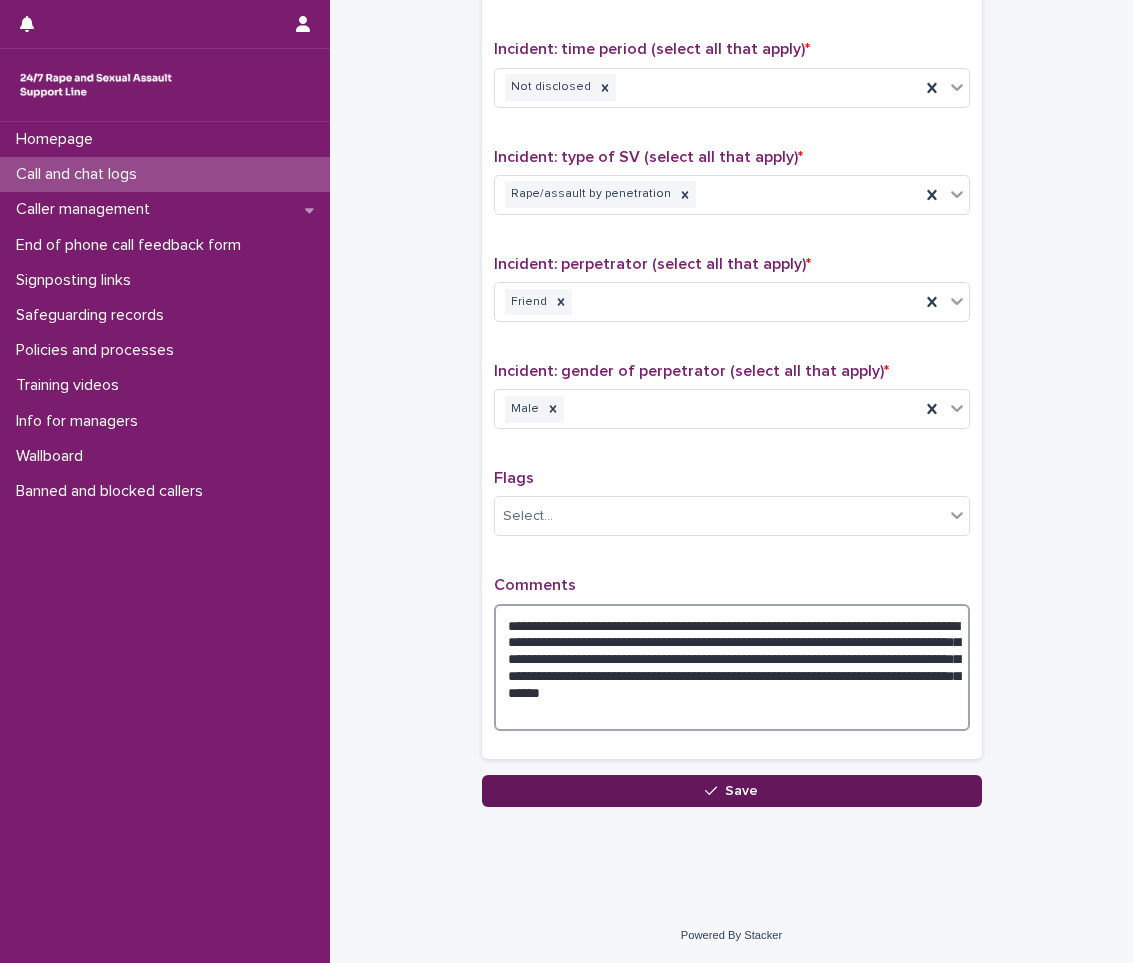 type on "**********" 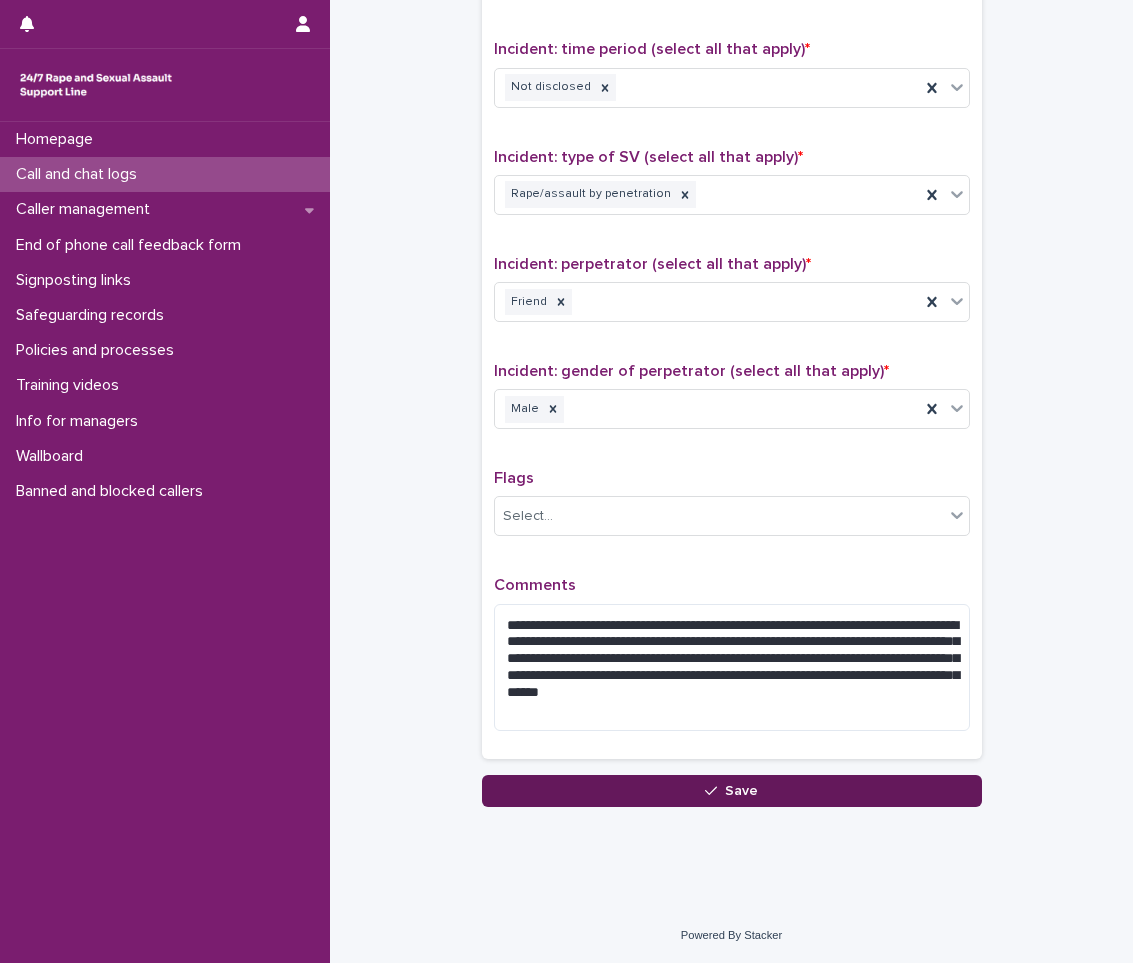 click 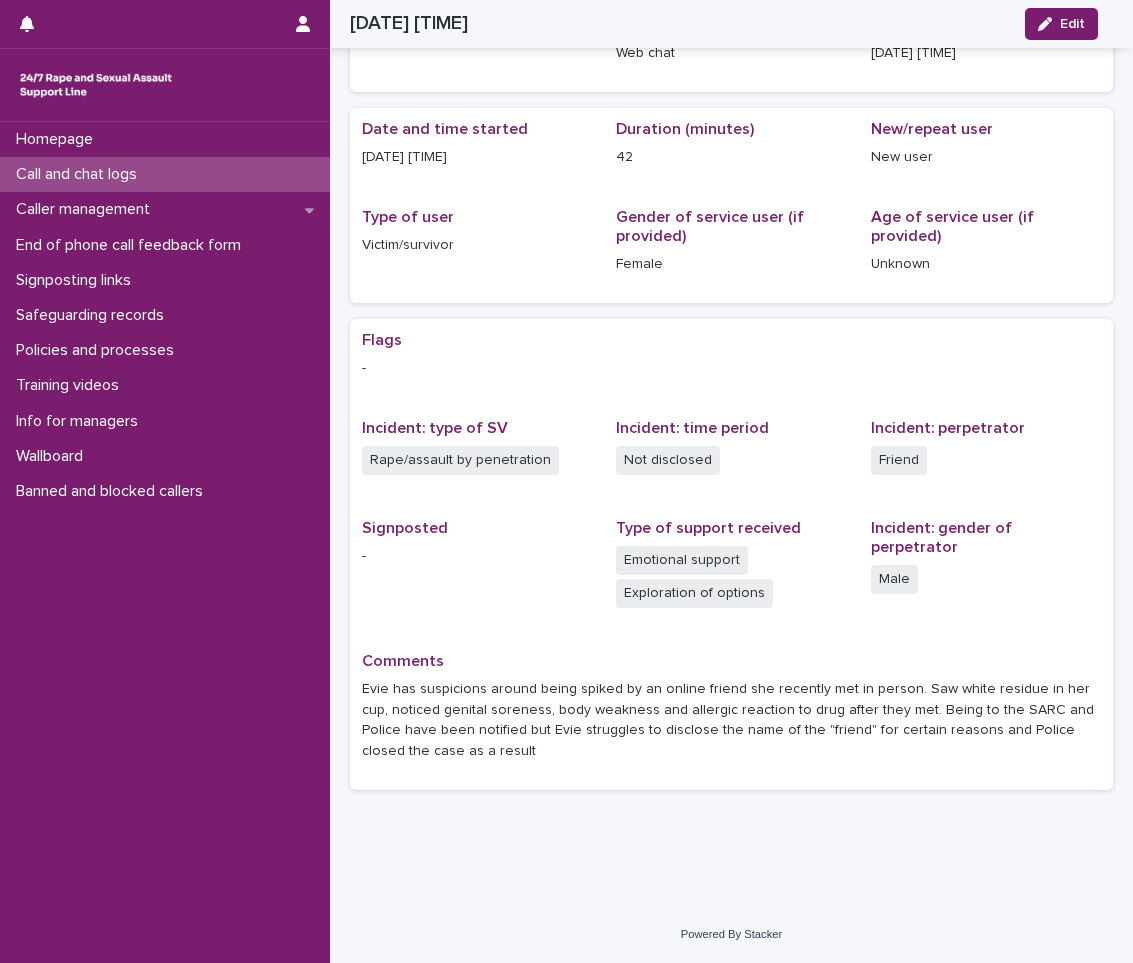 scroll, scrollTop: 116, scrollLeft: 0, axis: vertical 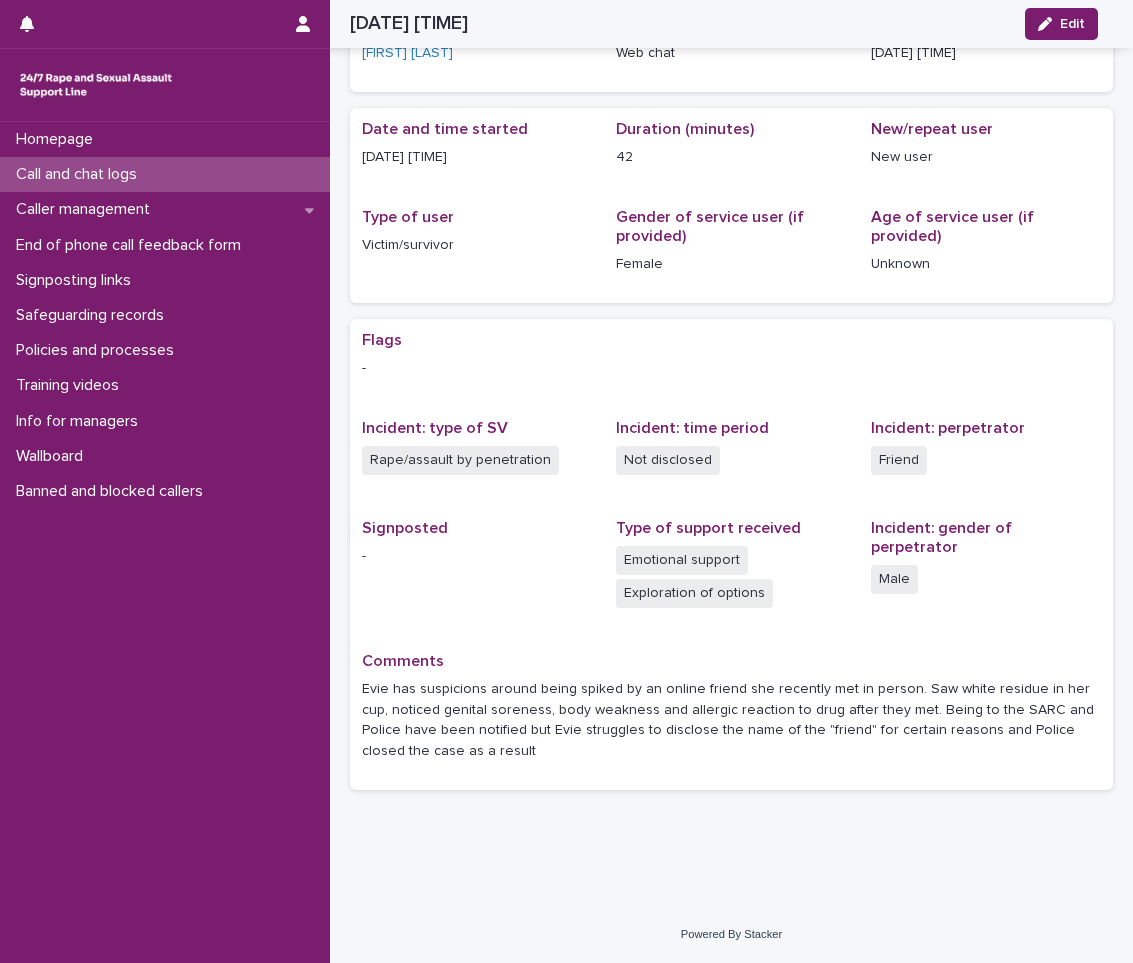click on "Call and chat logs" at bounding box center (165, 174) 